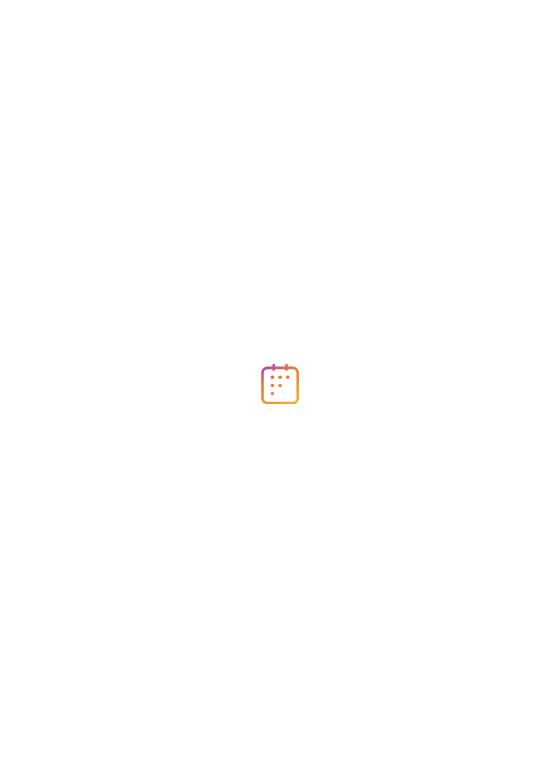 scroll, scrollTop: 0, scrollLeft: 0, axis: both 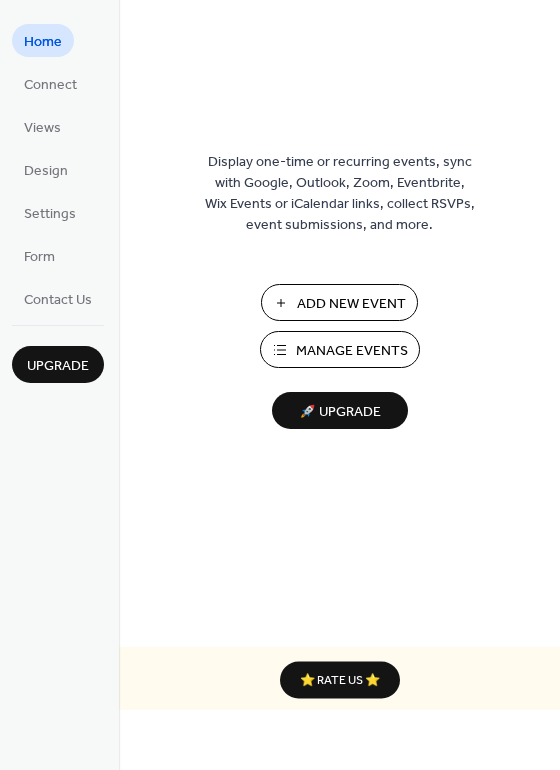 click on "Add New Event" at bounding box center (351, 304) 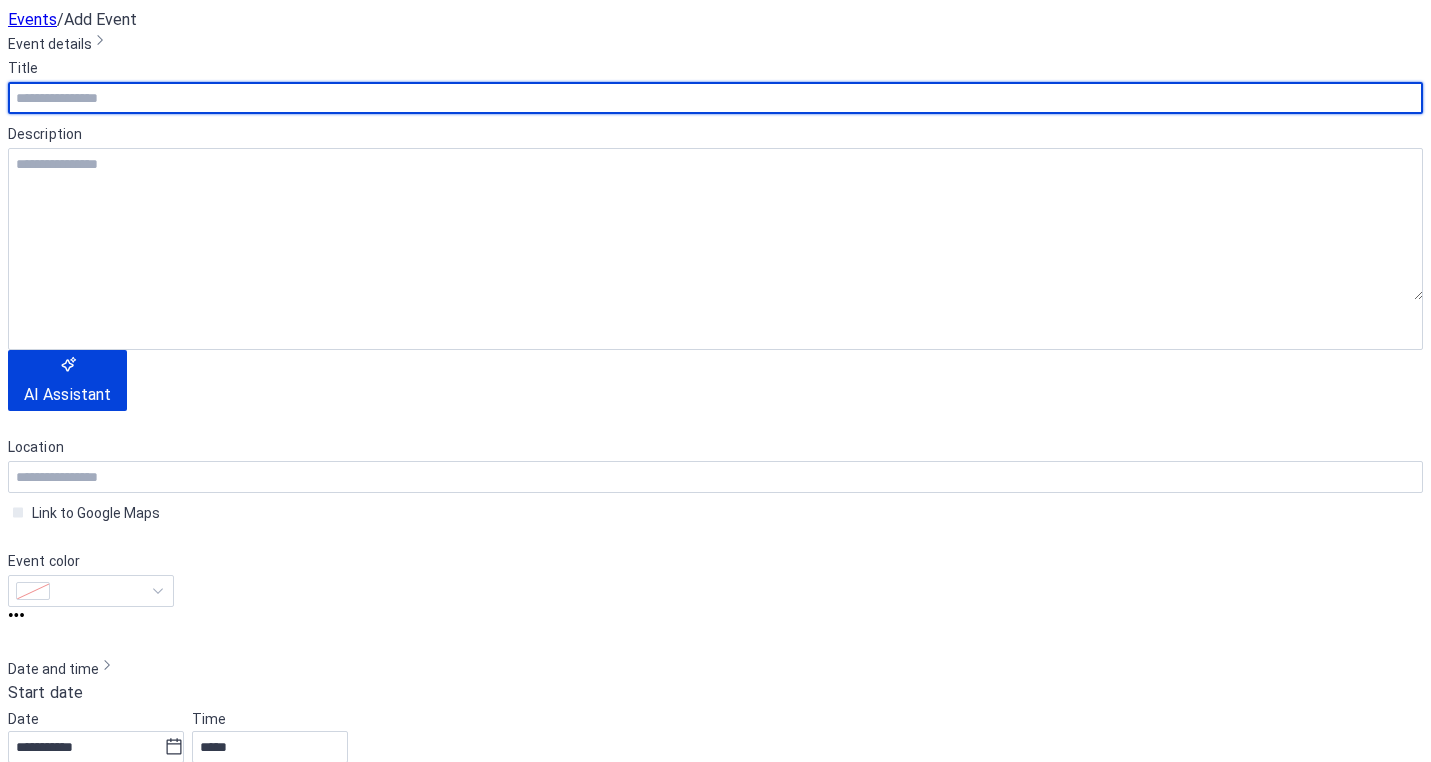 scroll, scrollTop: 0, scrollLeft: 0, axis: both 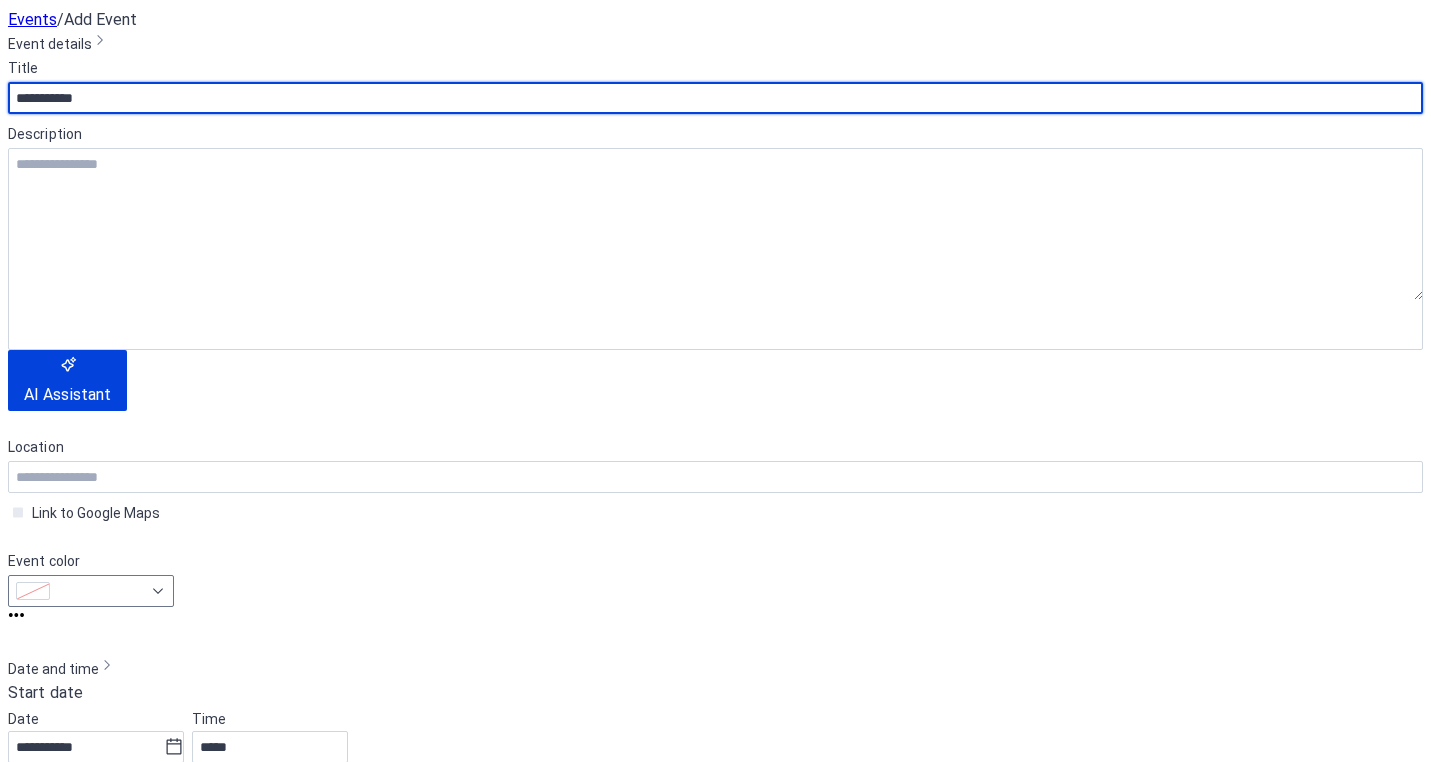 type on "**********" 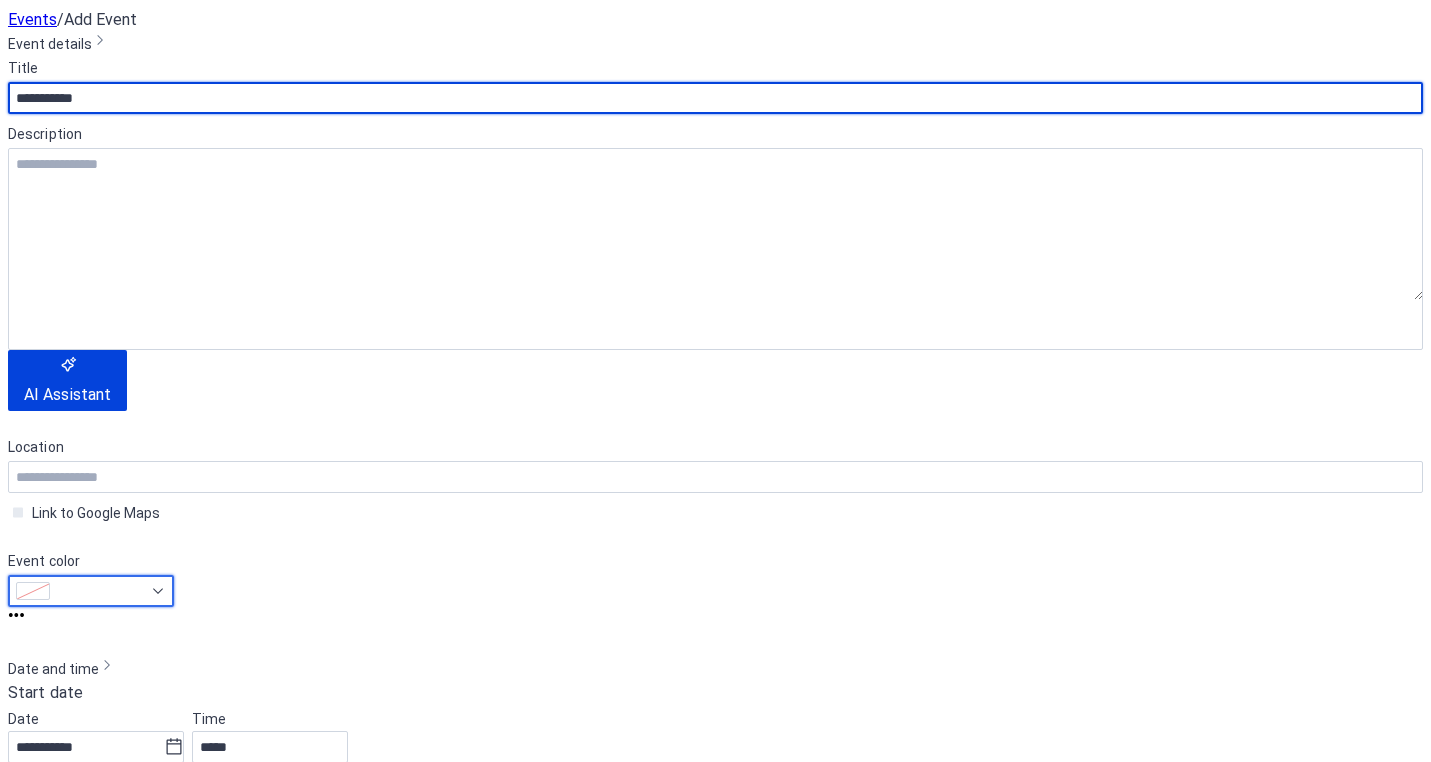 click at bounding box center [91, 591] 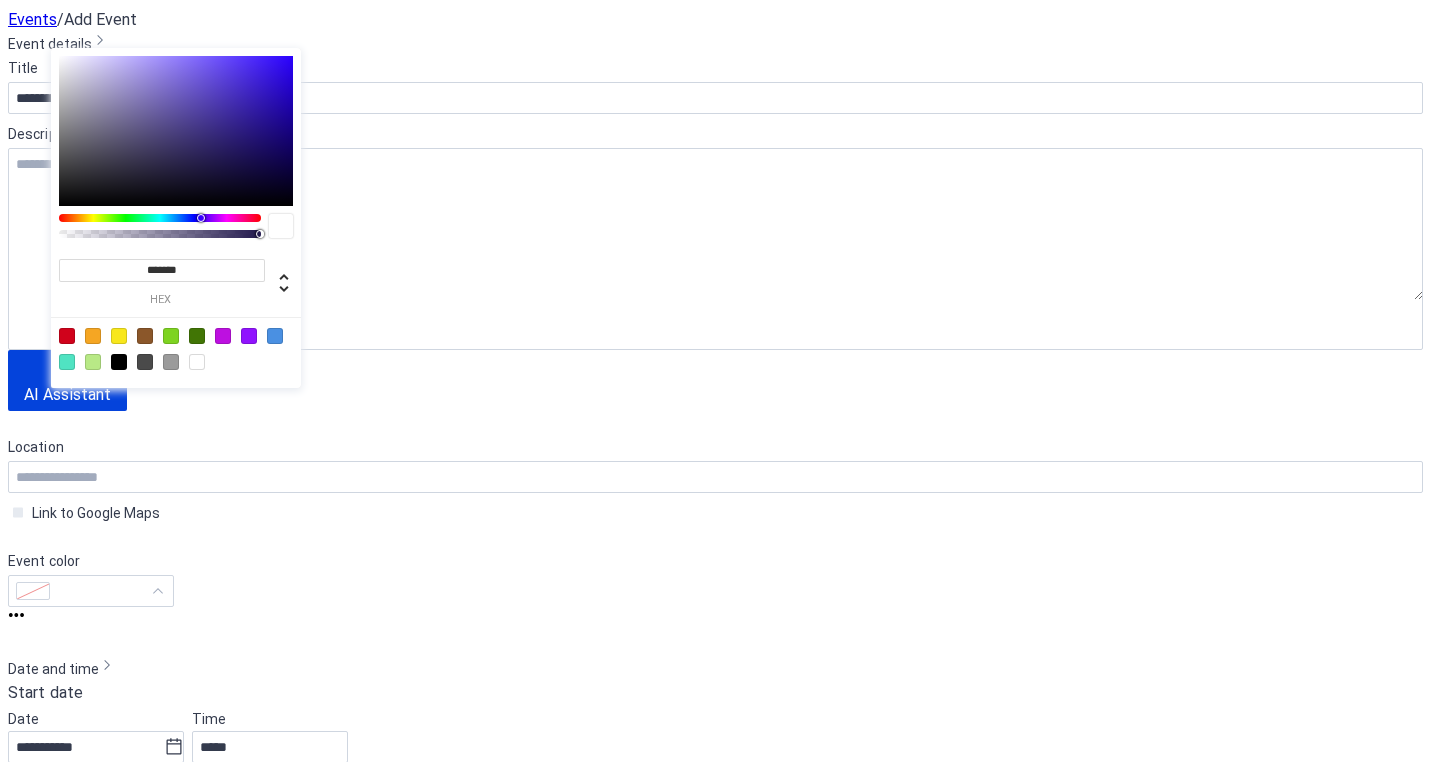 click at bounding box center [275, 336] 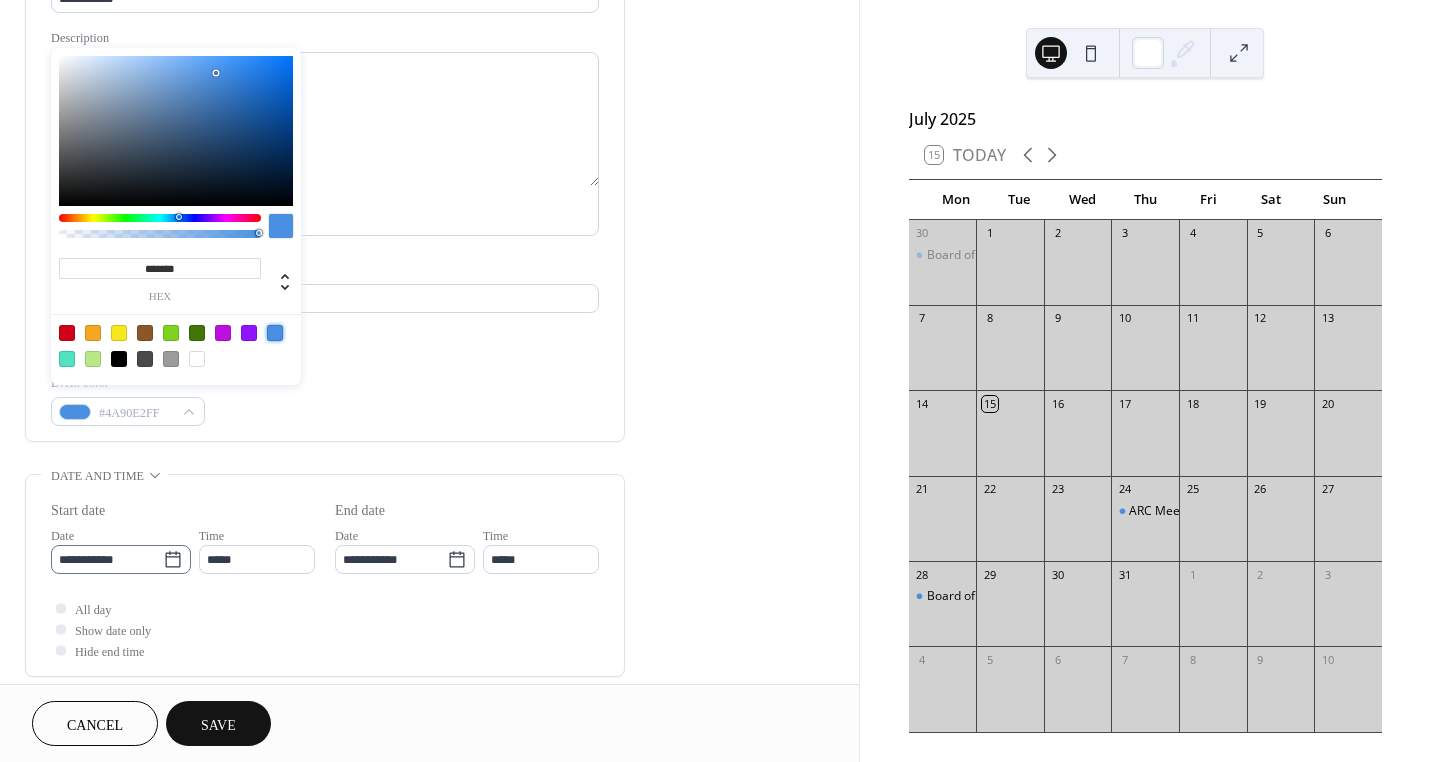 click 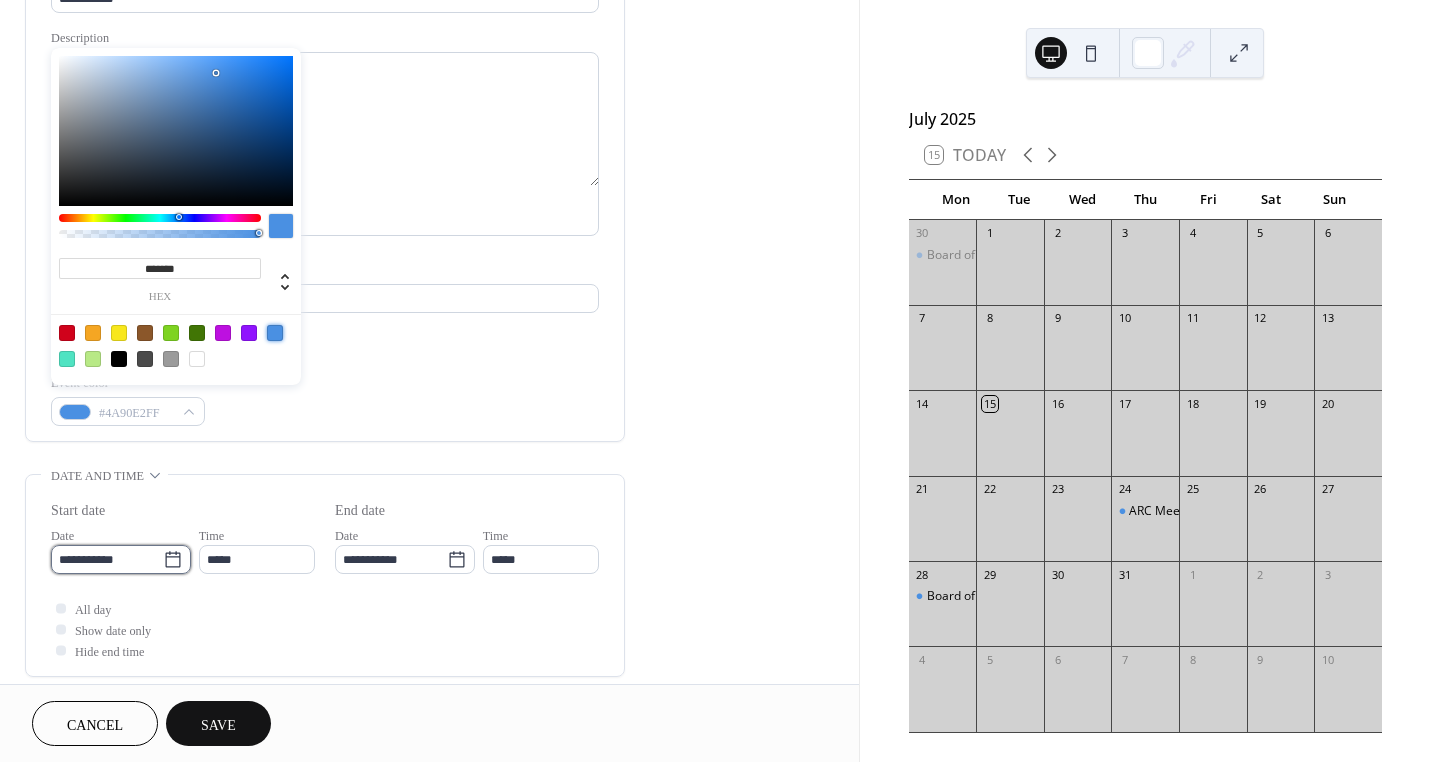 click on "**********" at bounding box center [107, 559] 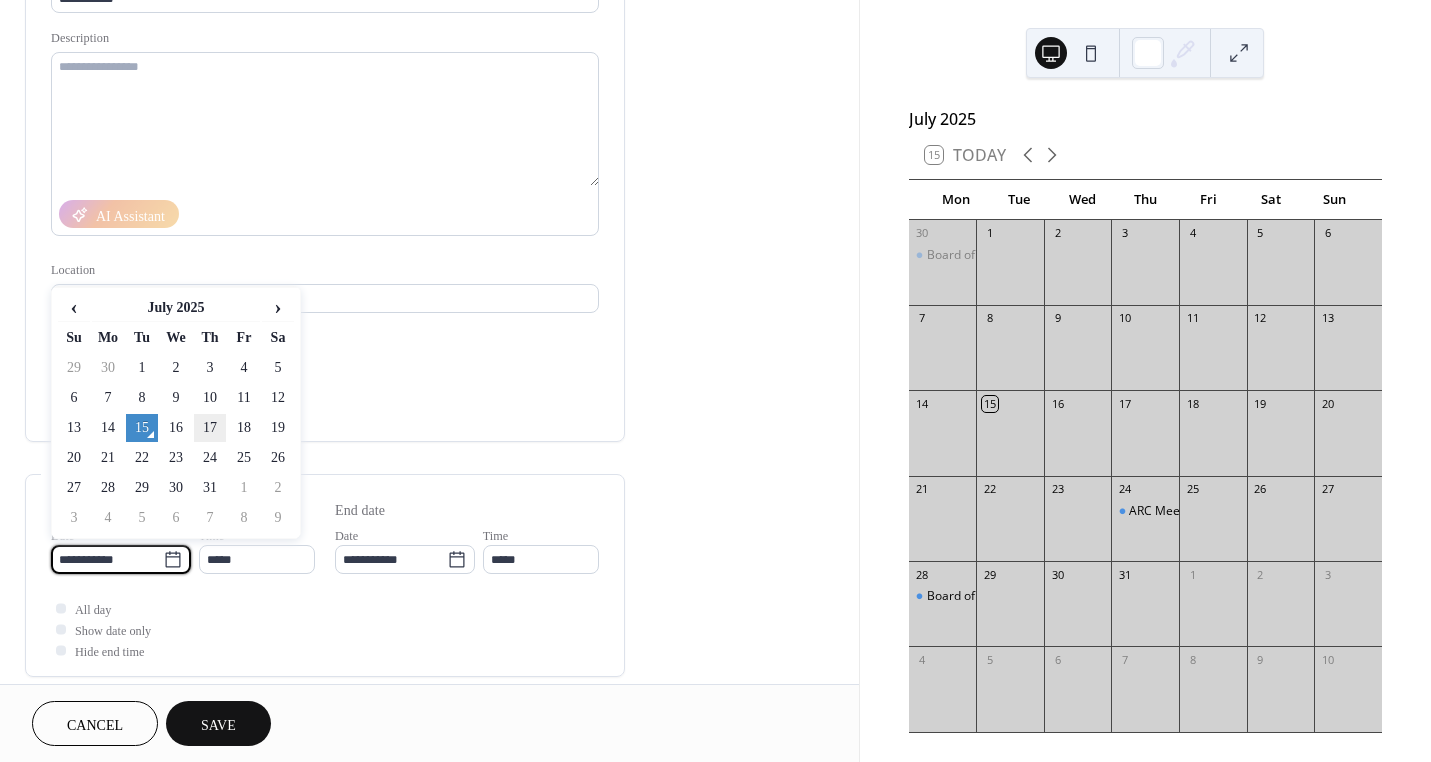 click on "17" at bounding box center [210, 428] 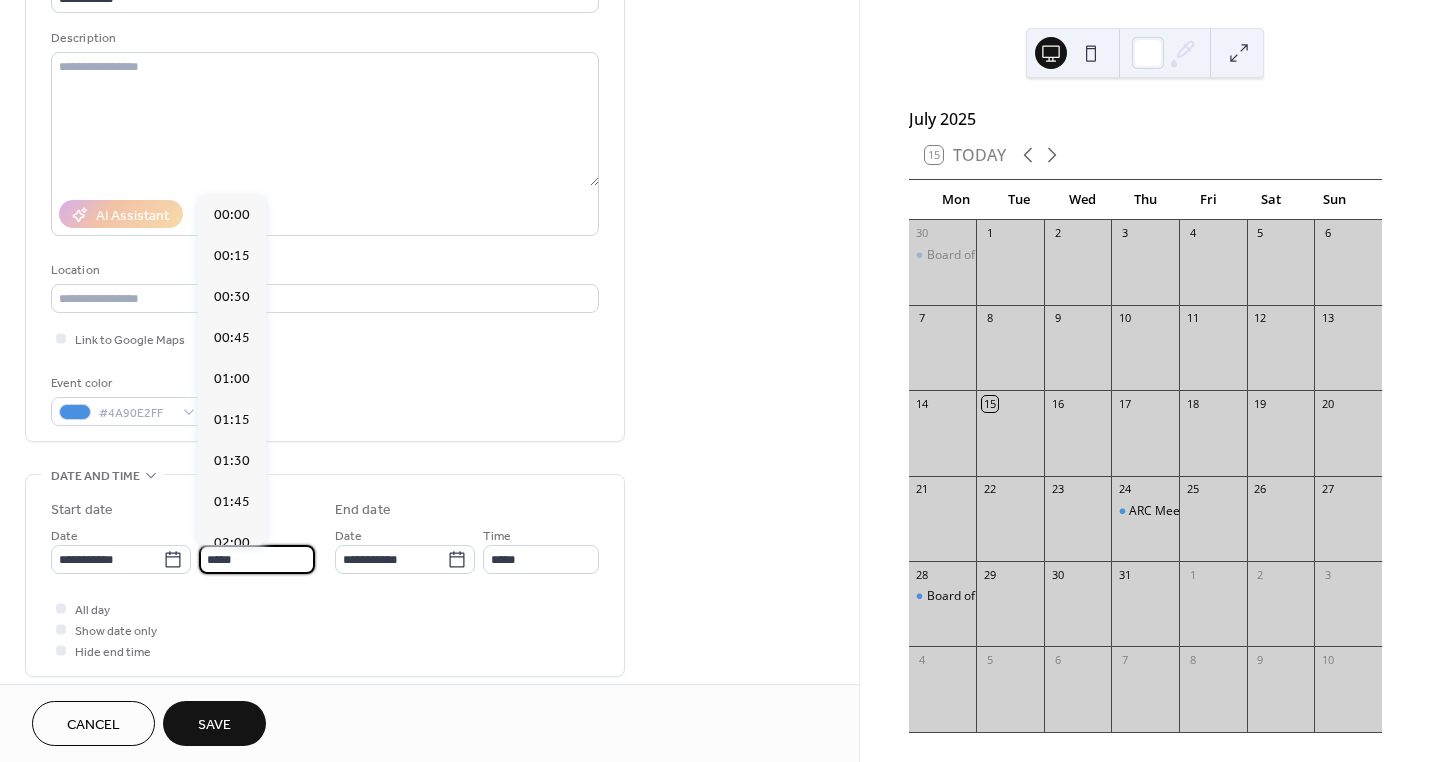 click on "*****" at bounding box center [257, 559] 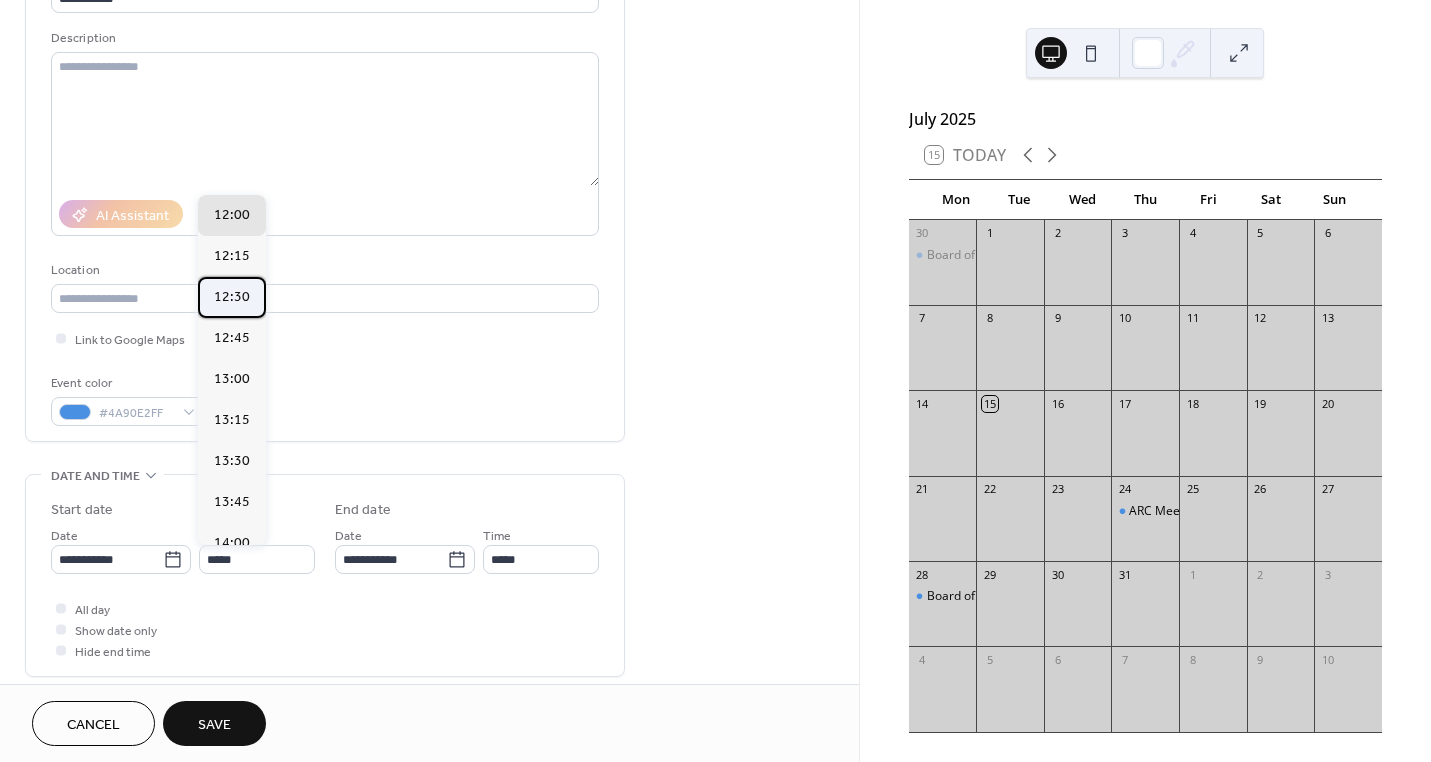 click on "12:30" at bounding box center [232, 297] 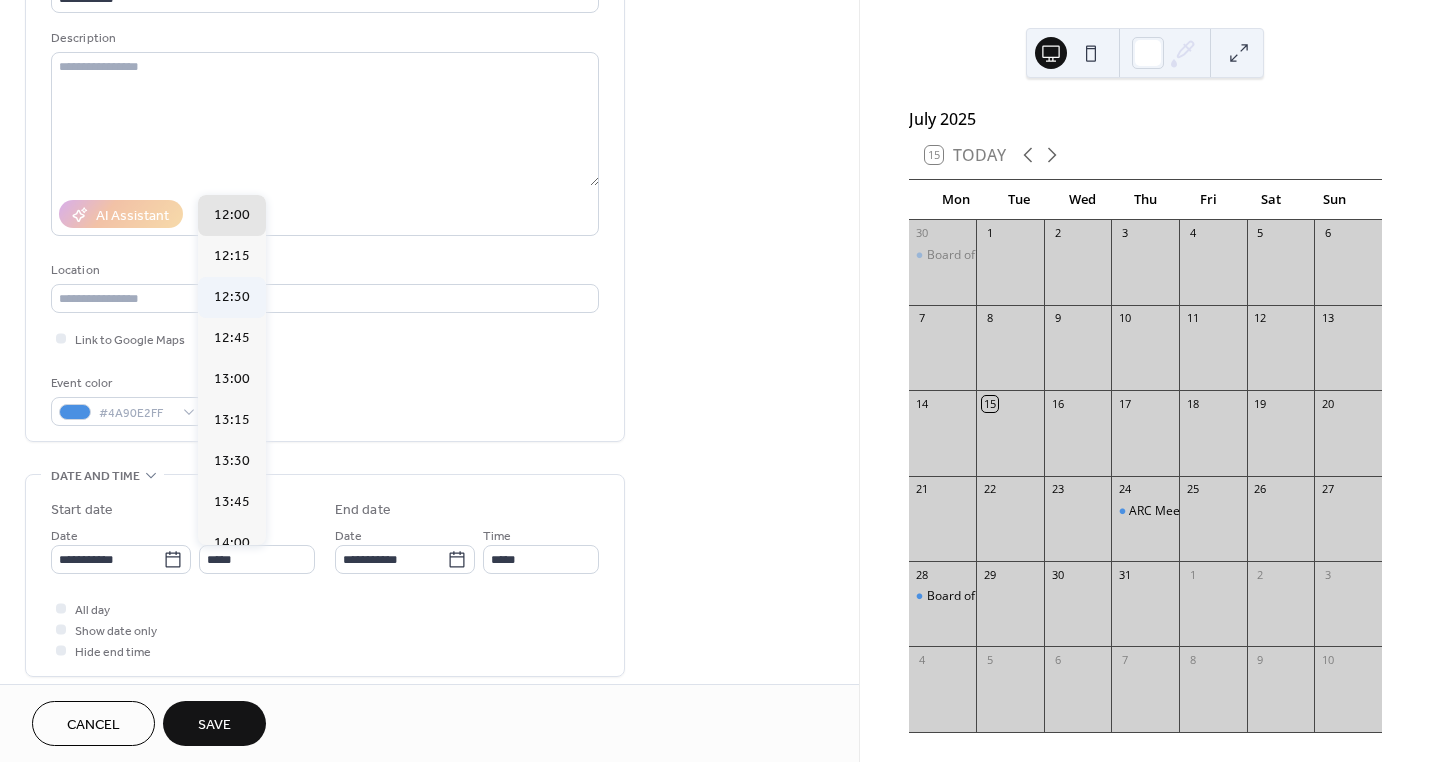 type on "*****" 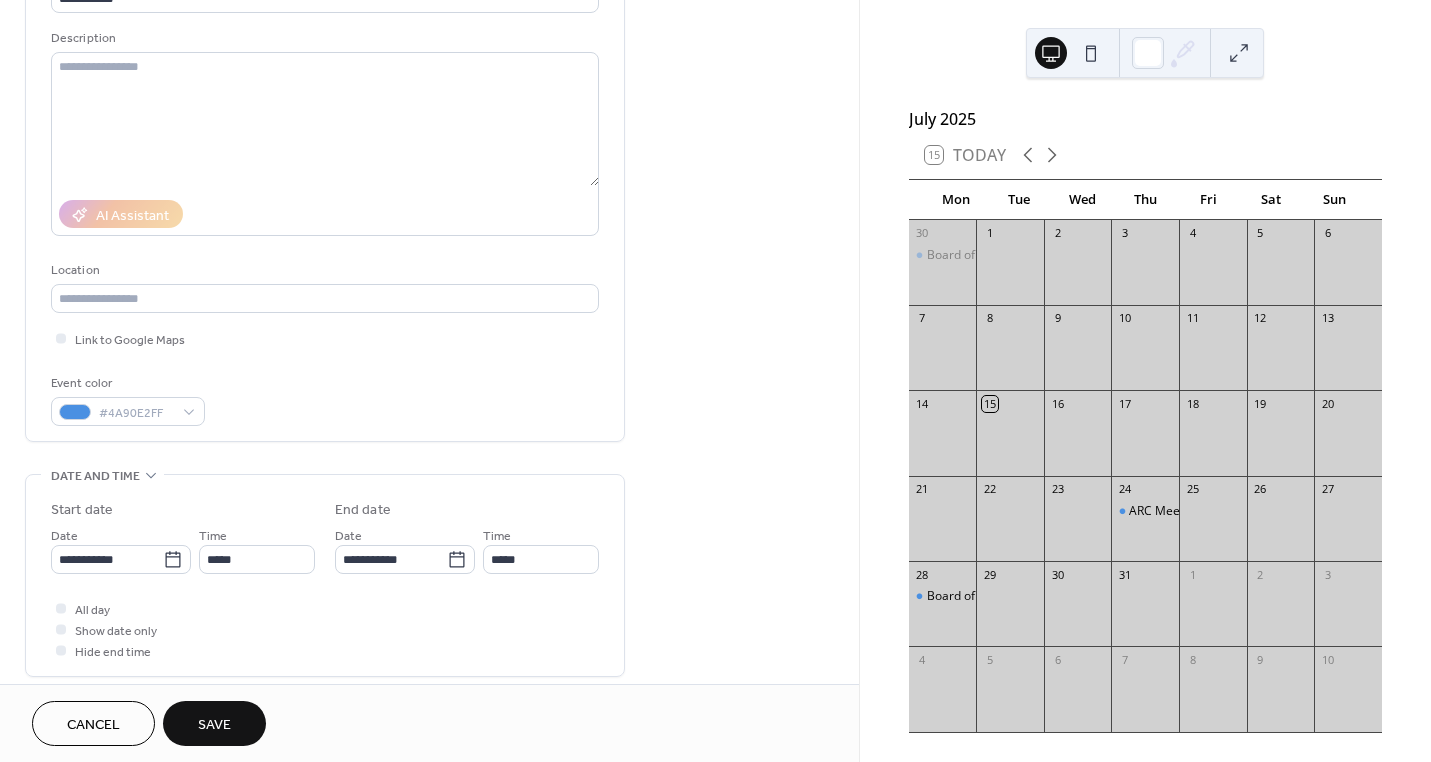 click on "Save" at bounding box center (214, 725) 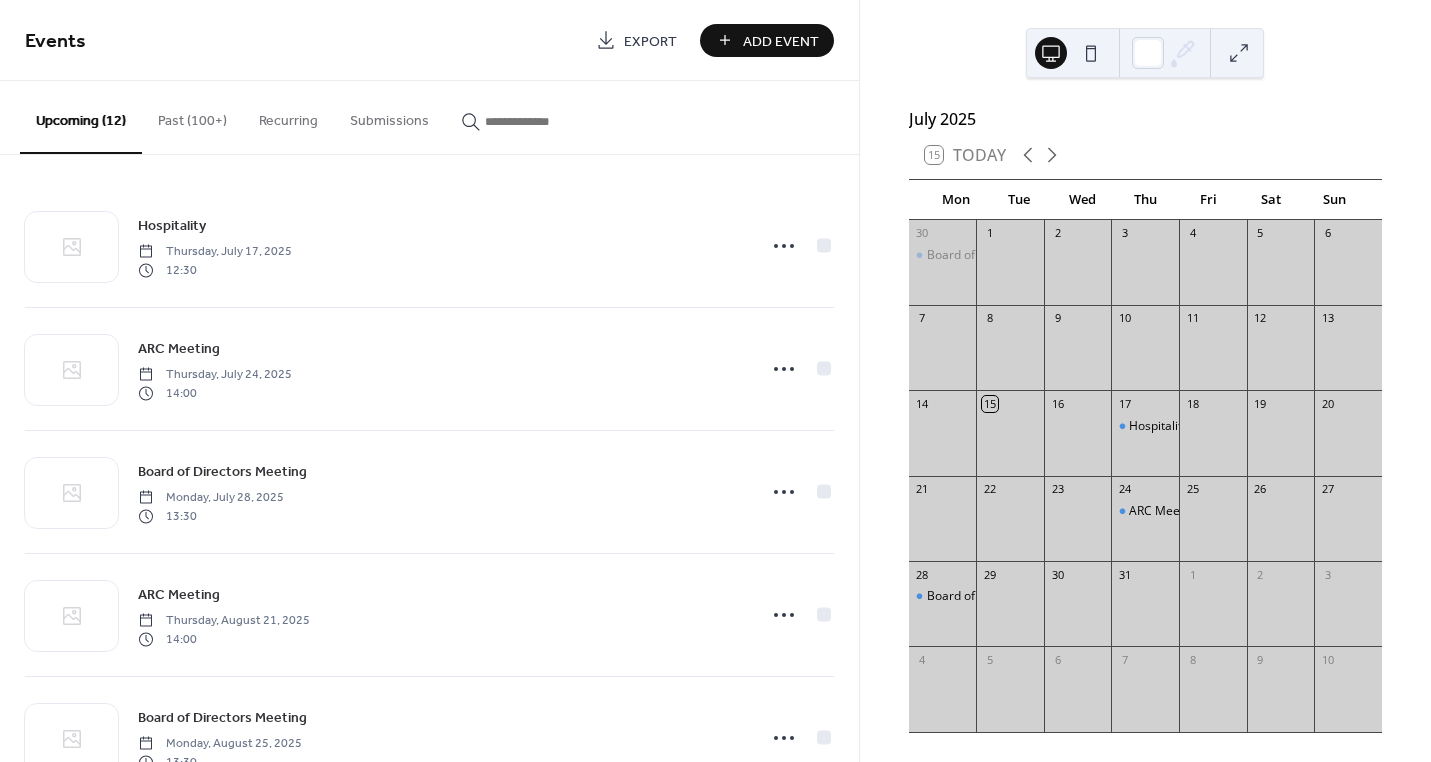 click on "Add Event" at bounding box center (781, 41) 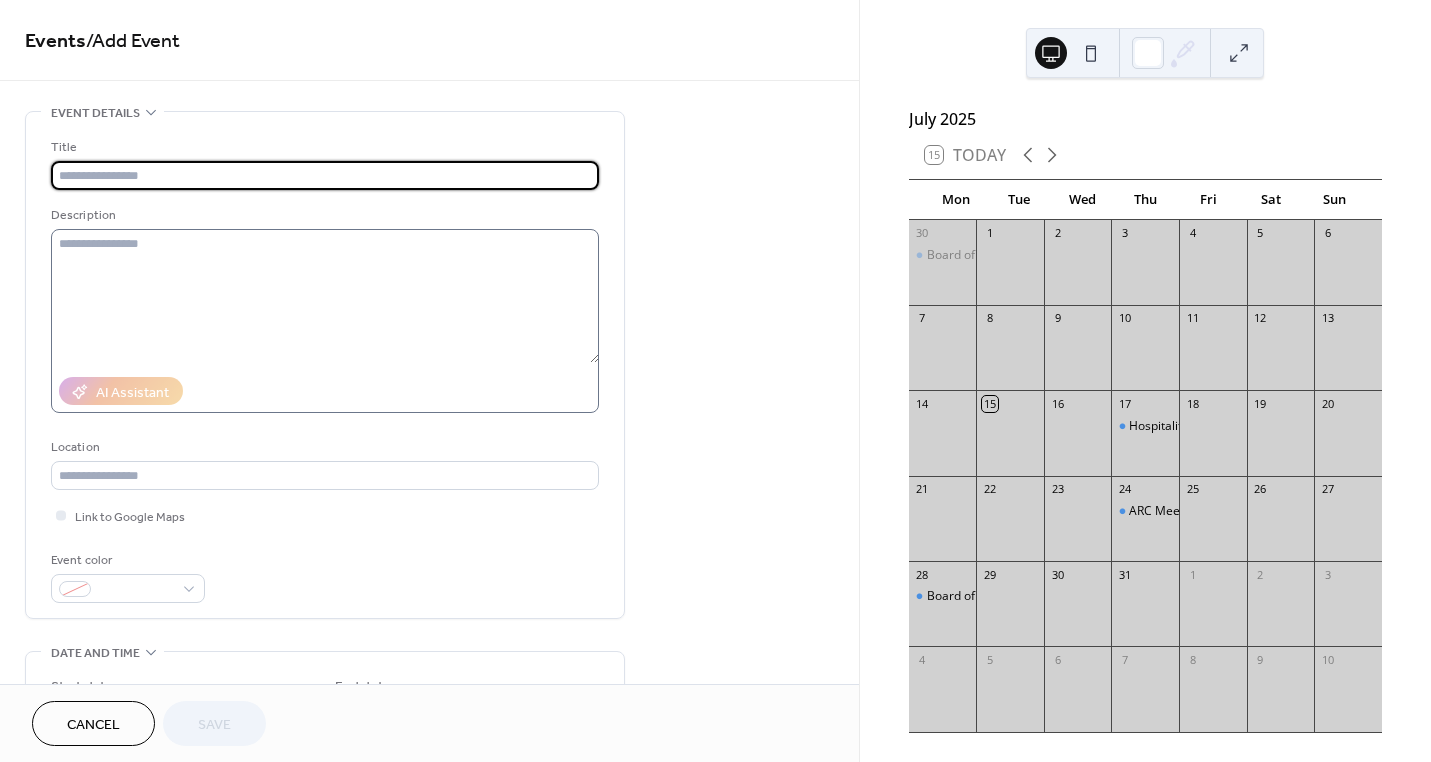 paste on "**********" 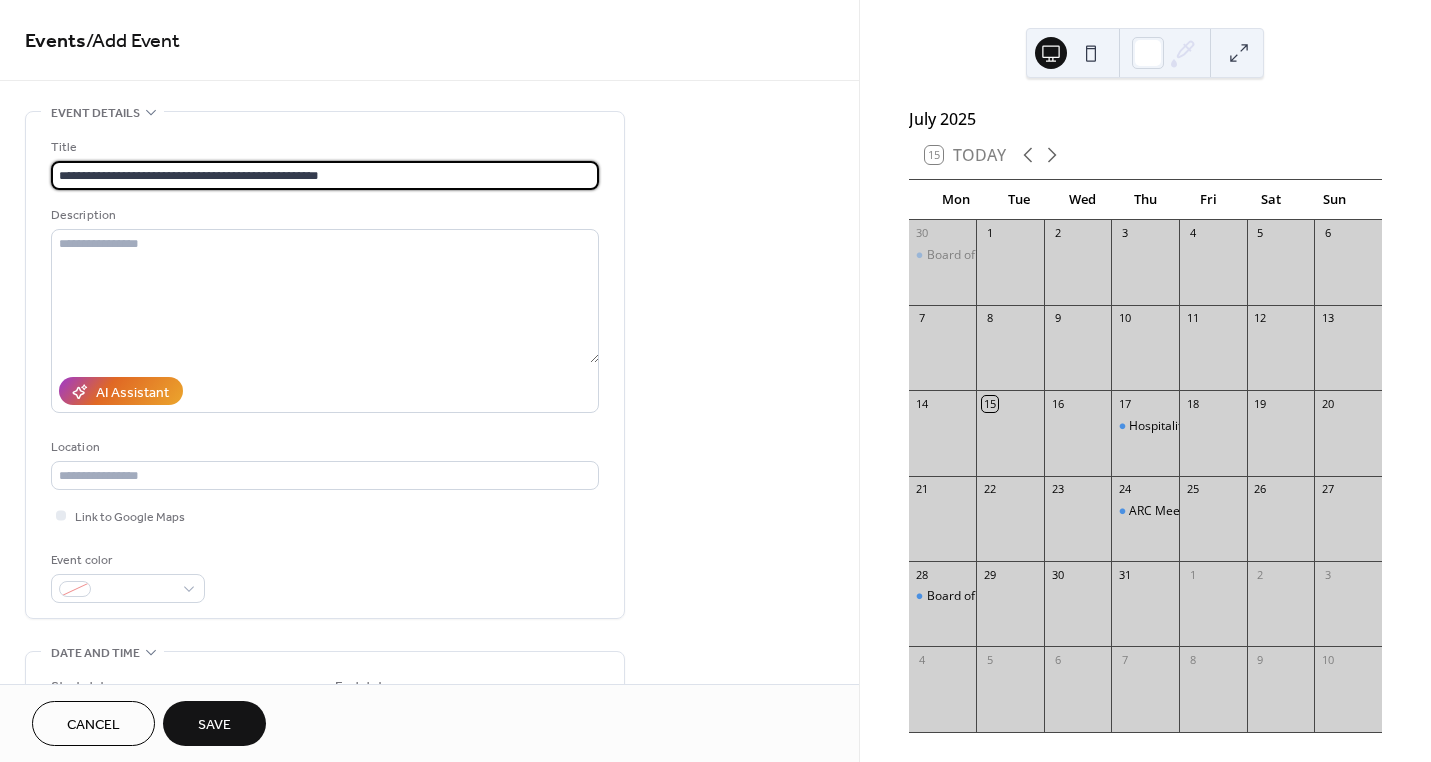 type on "**********" 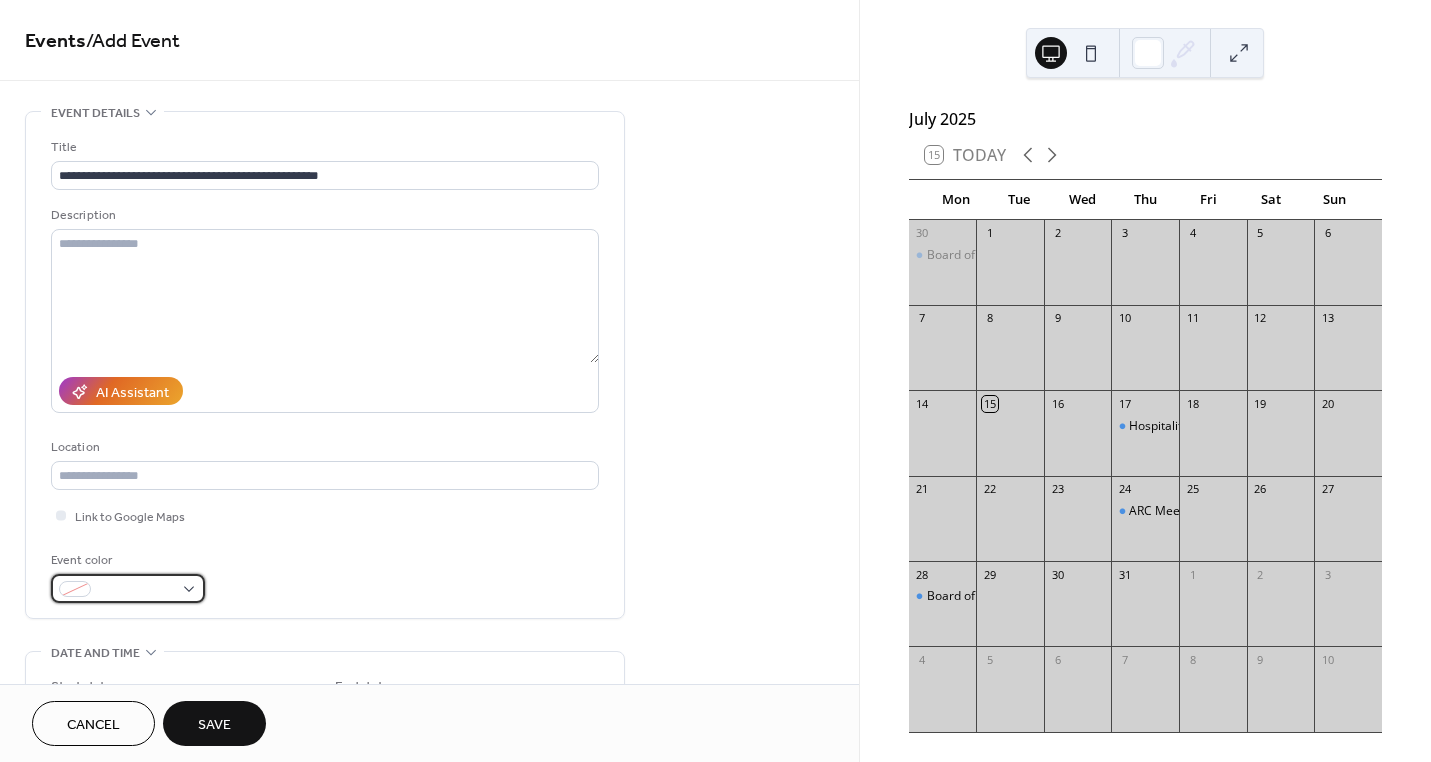 click at bounding box center (128, 588) 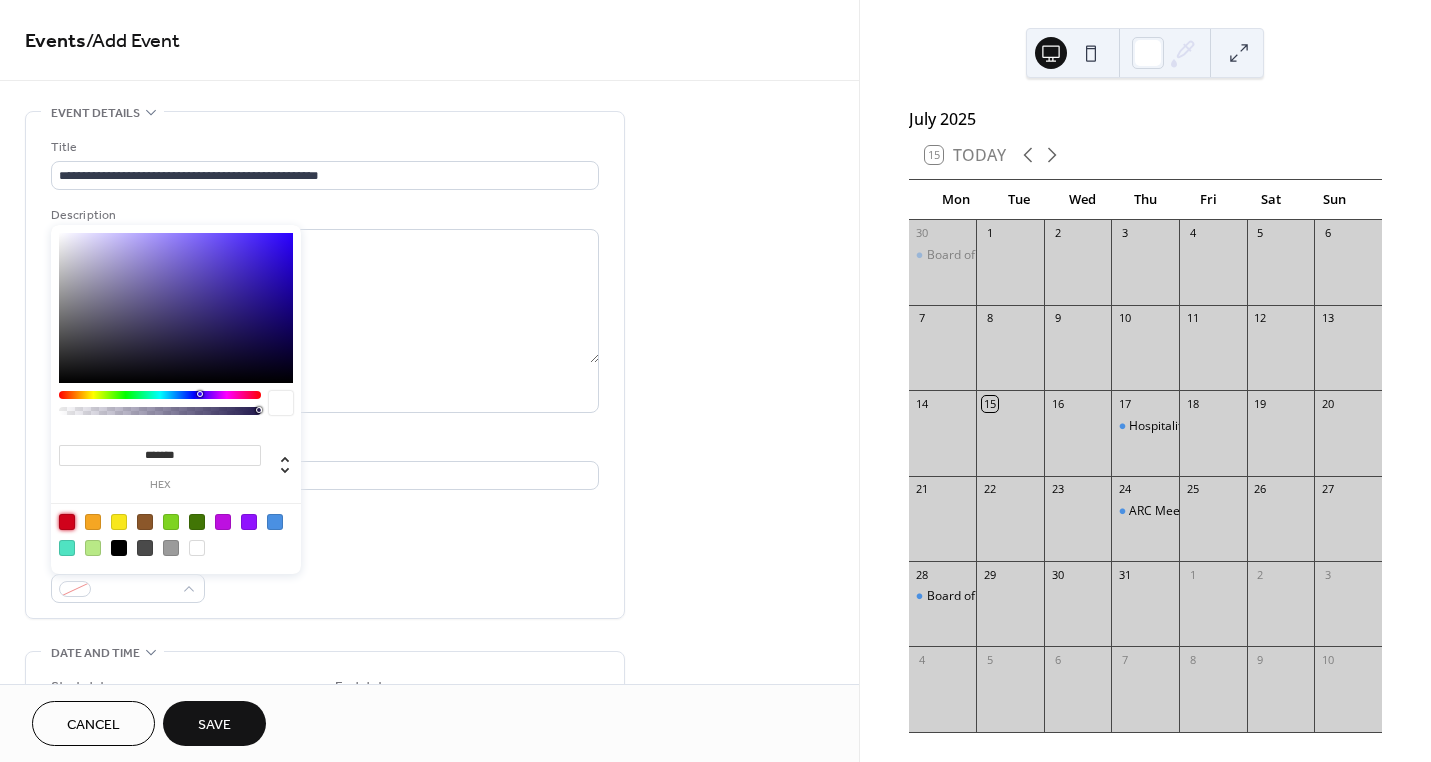 click at bounding box center (67, 522) 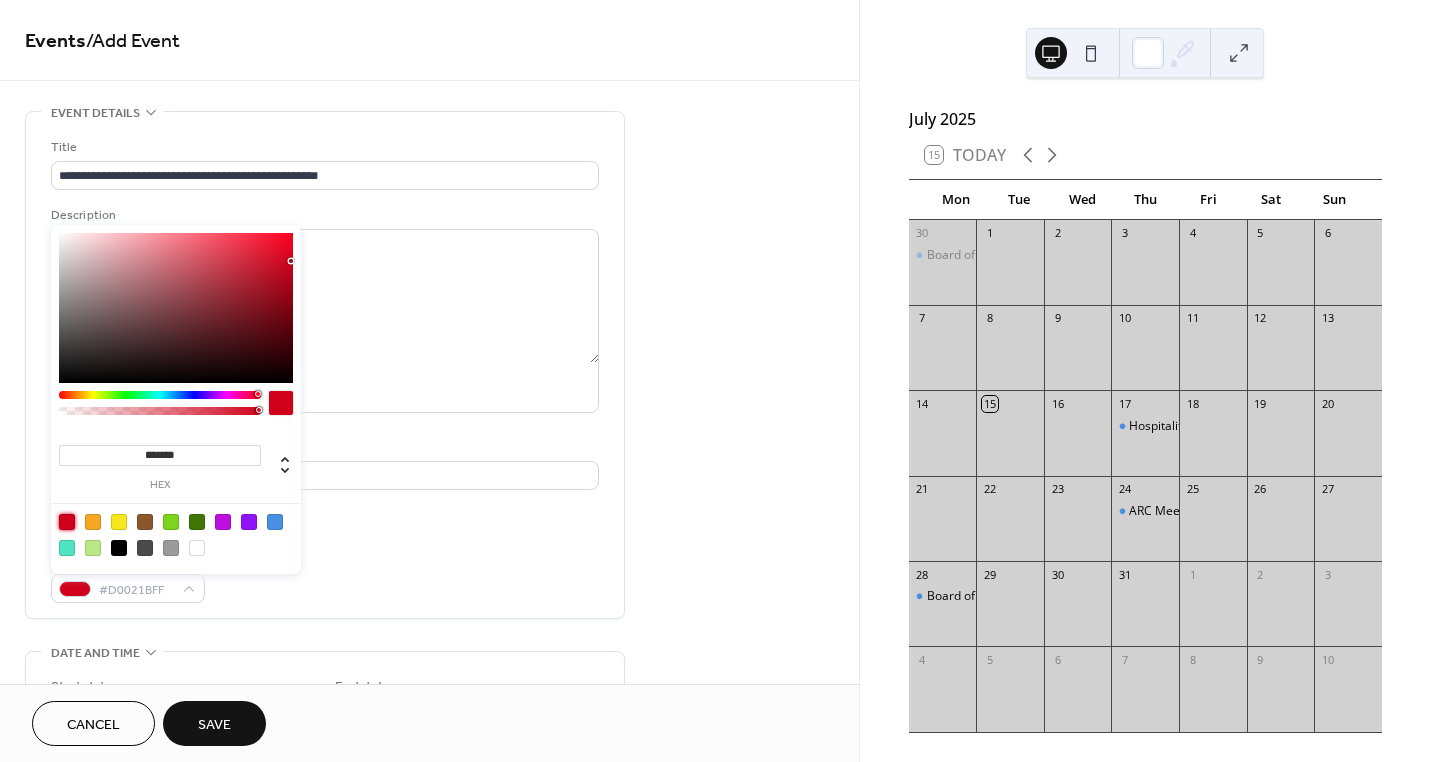 click on "Link to Google Maps" at bounding box center [325, 515] 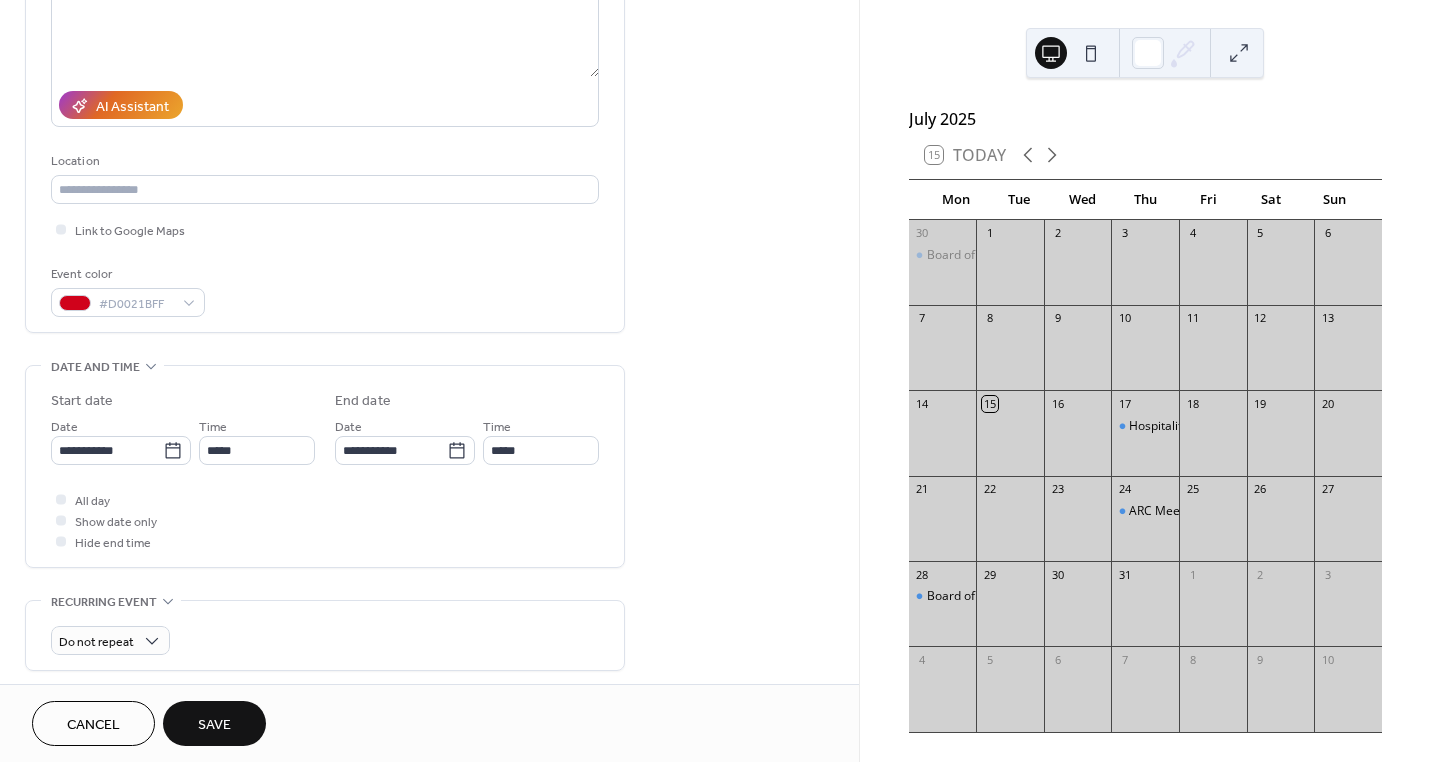 scroll, scrollTop: 287, scrollLeft: 0, axis: vertical 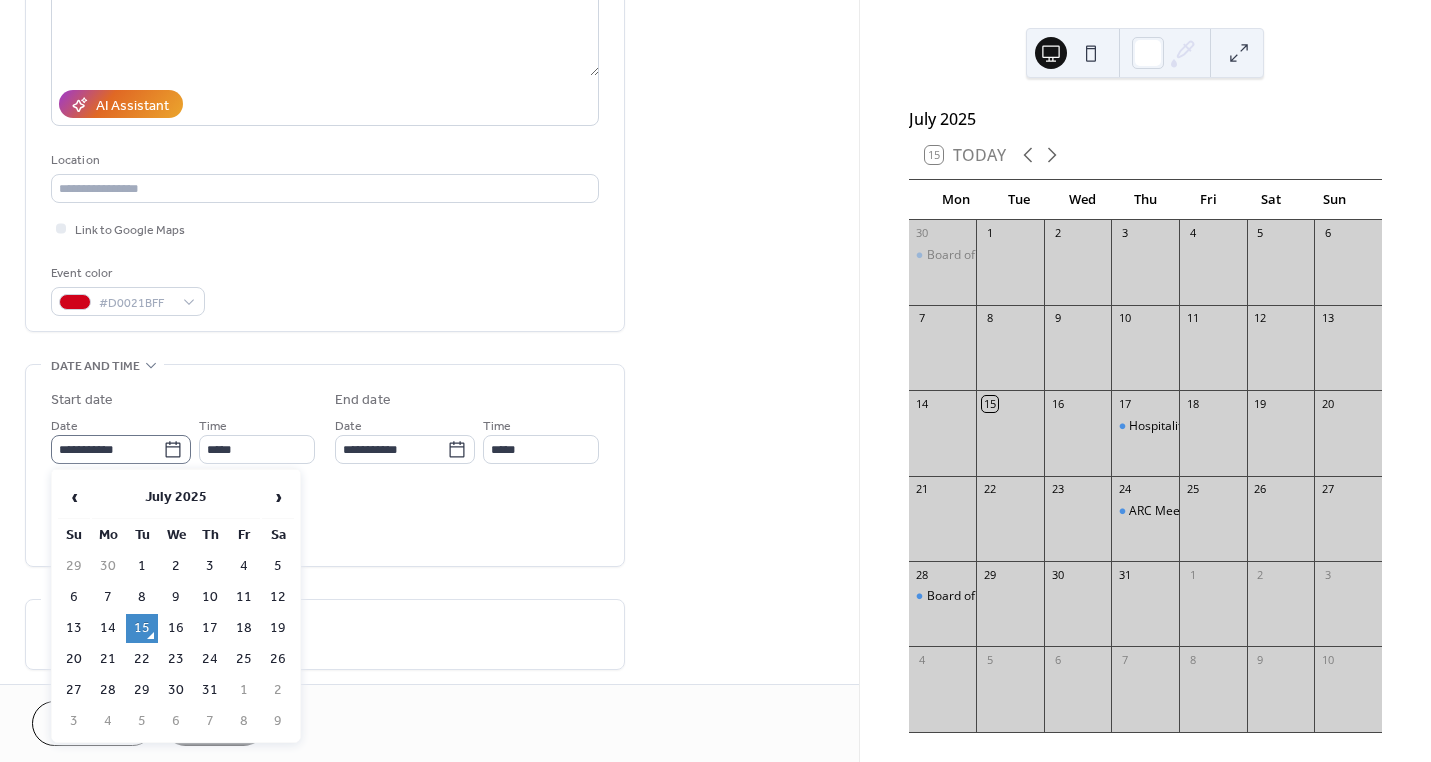 click 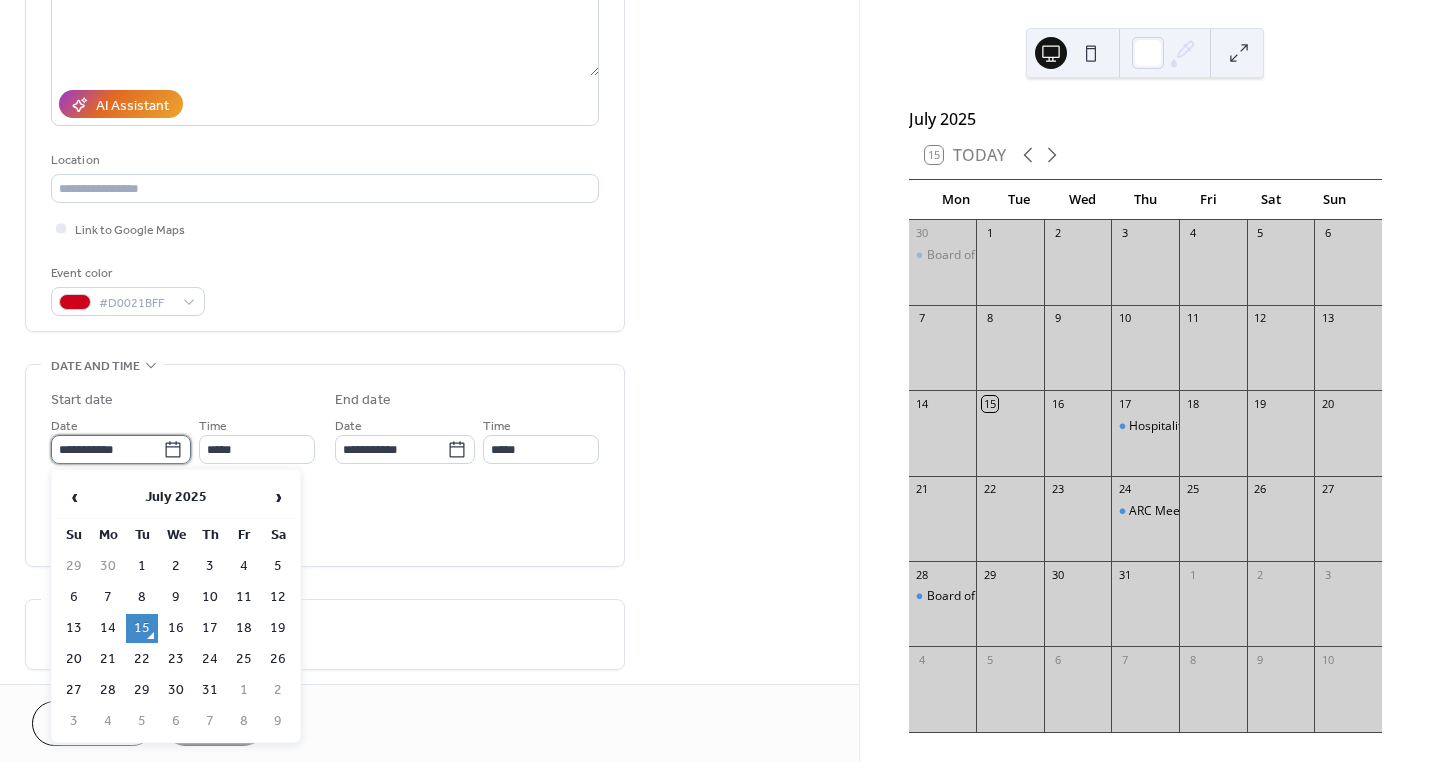 click on "**********" at bounding box center [107, 449] 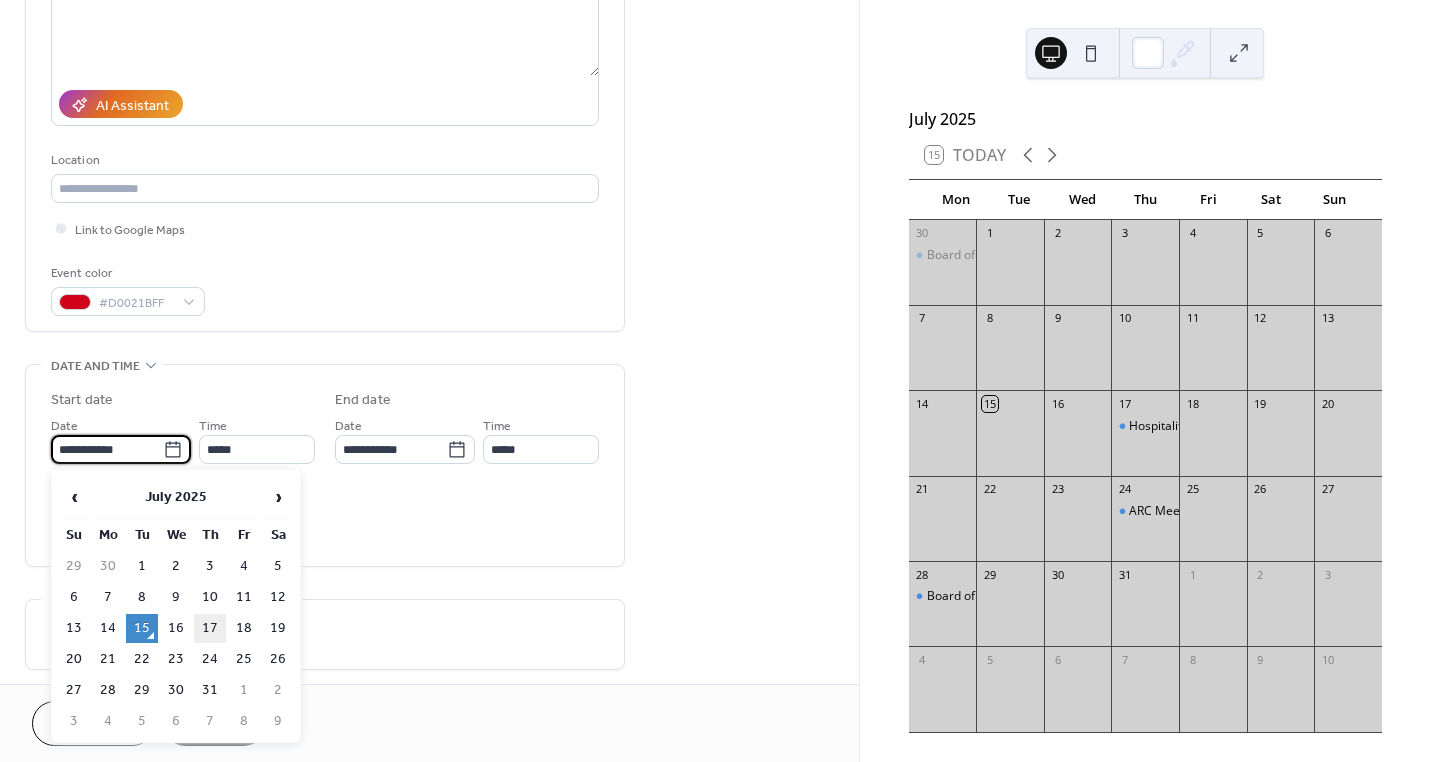 click on "17" at bounding box center (210, 628) 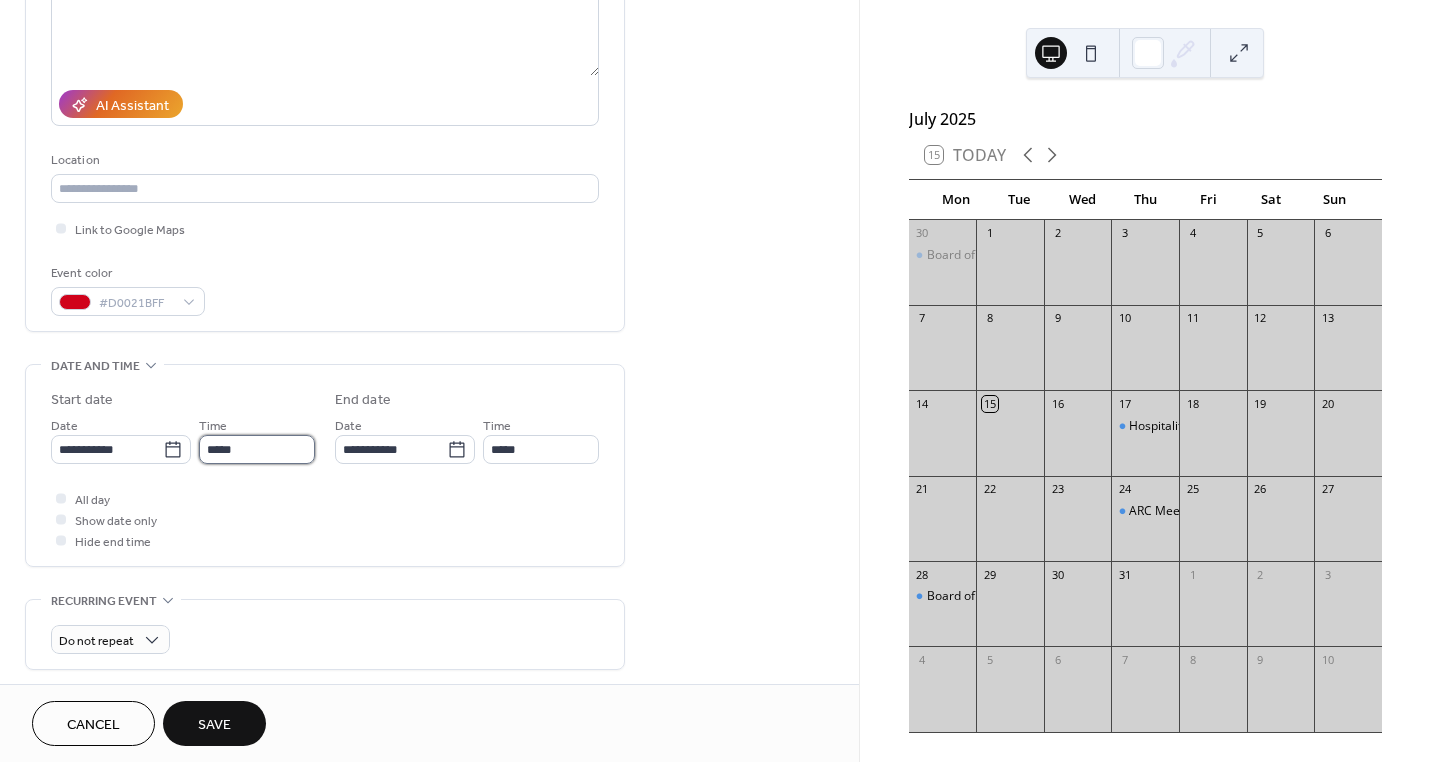 click on "*****" at bounding box center (257, 449) 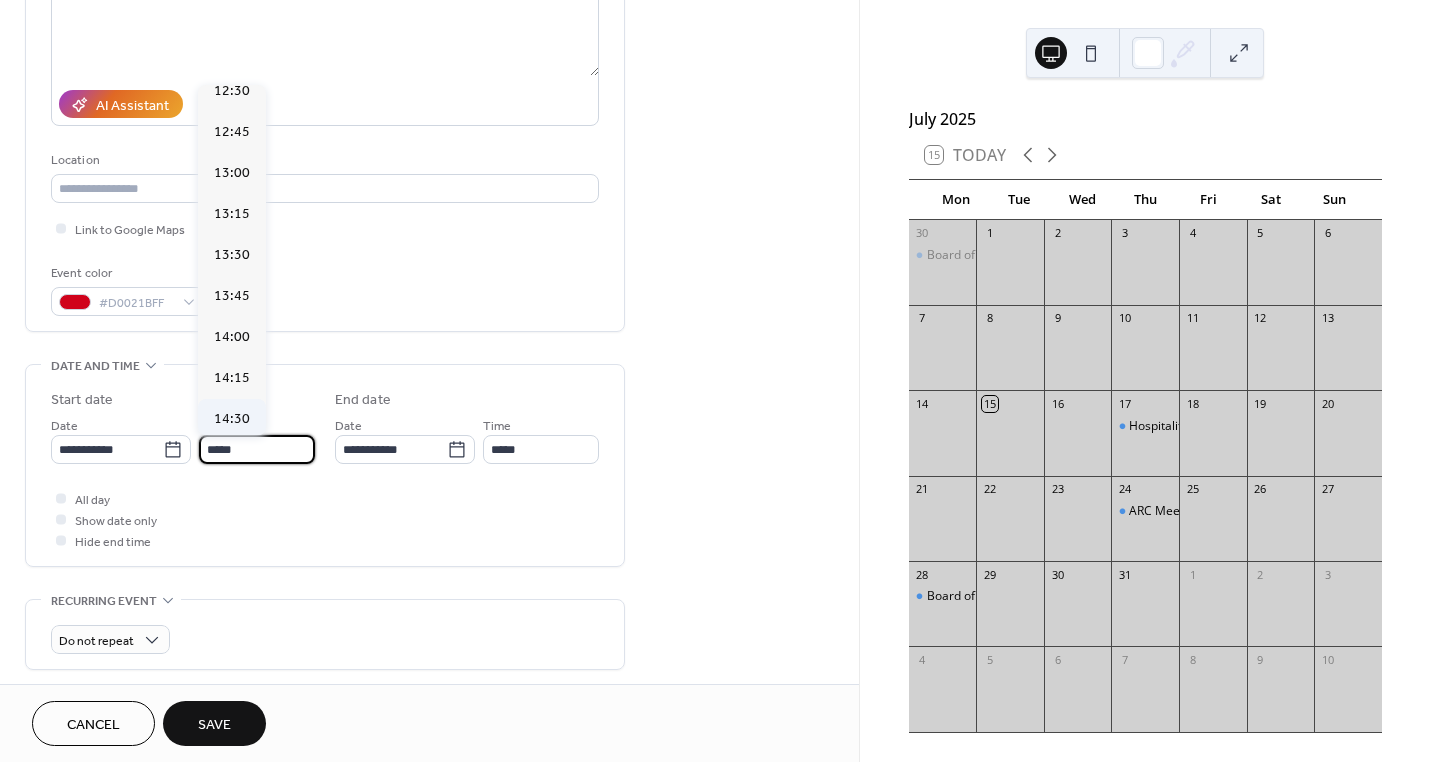 scroll, scrollTop: 2065, scrollLeft: 0, axis: vertical 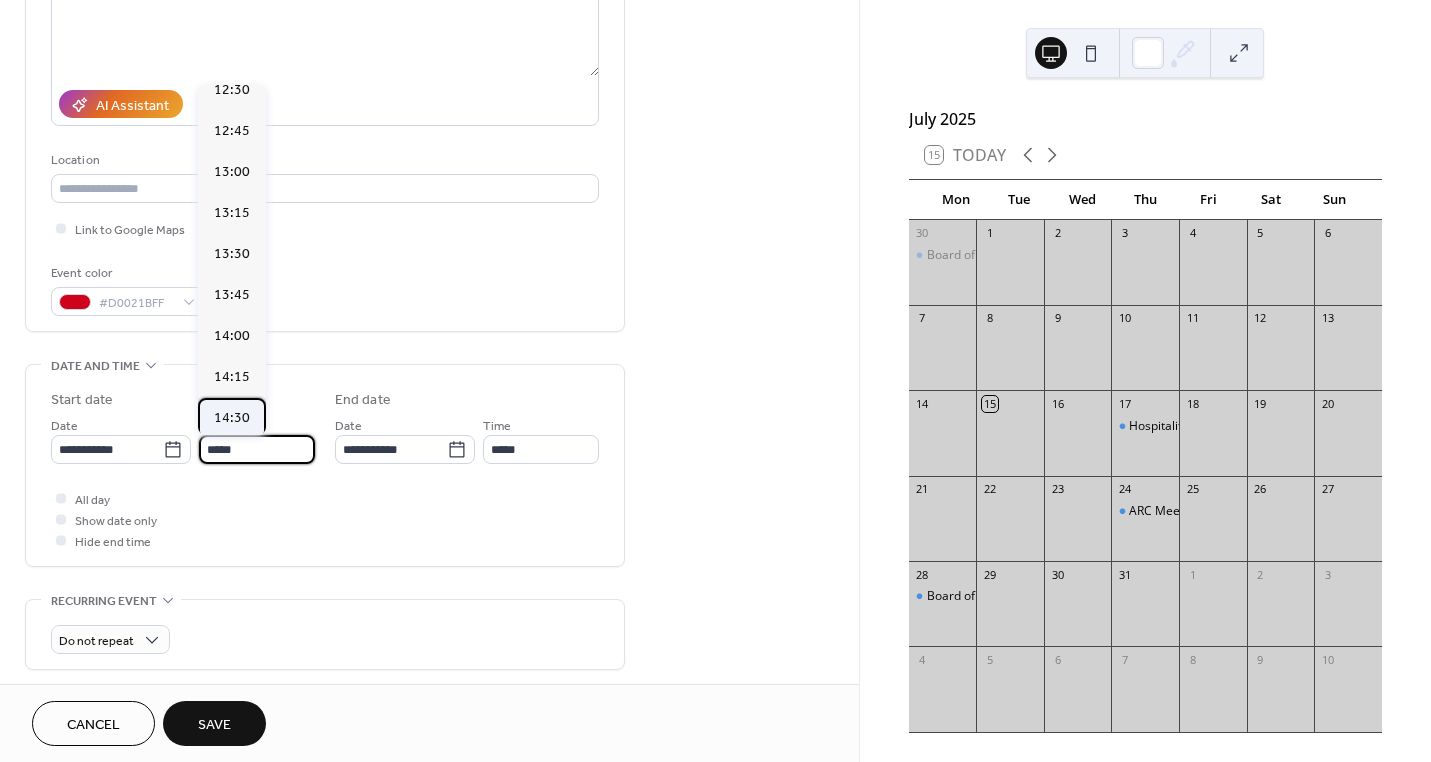 click on "14:30" at bounding box center [232, 418] 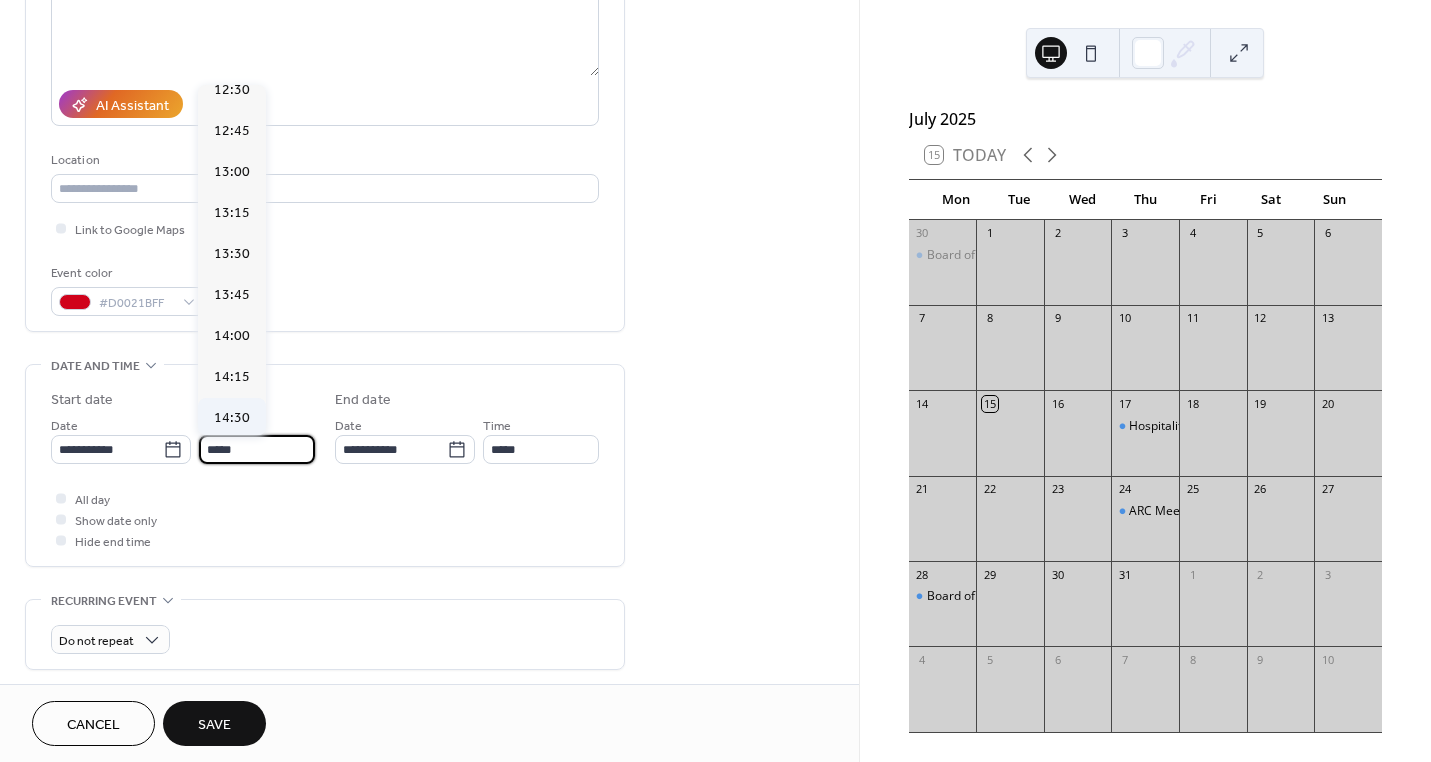 type on "*****" 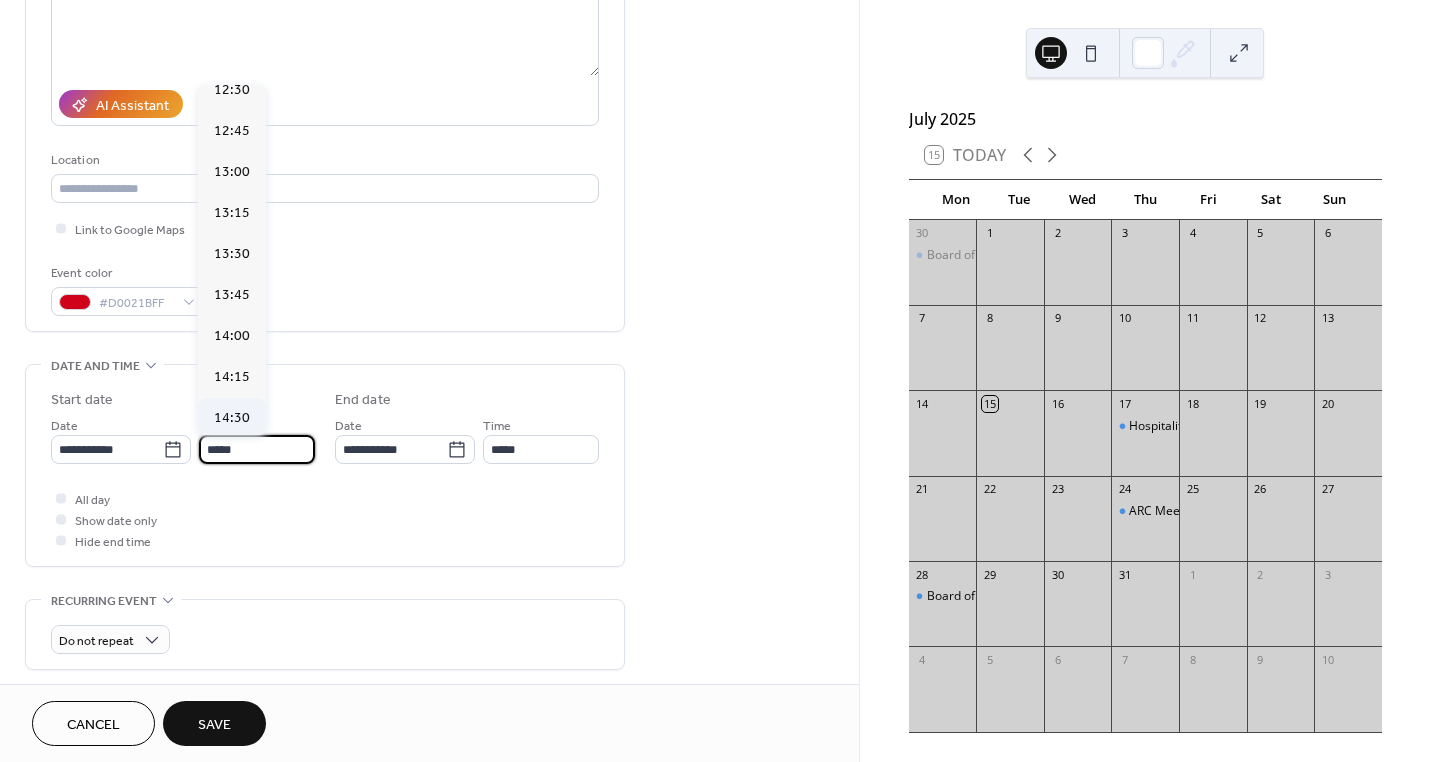 type on "*****" 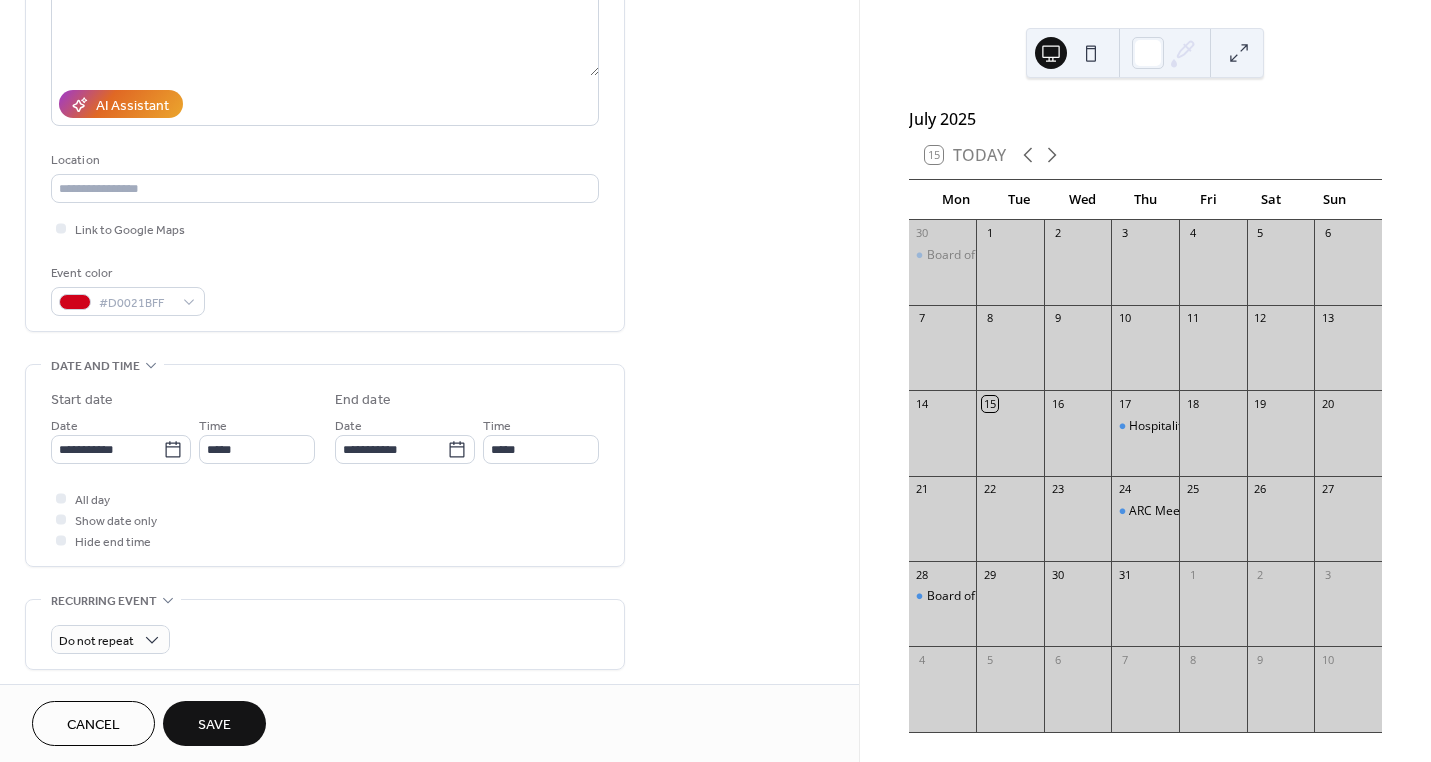 click on "Save" at bounding box center [214, 725] 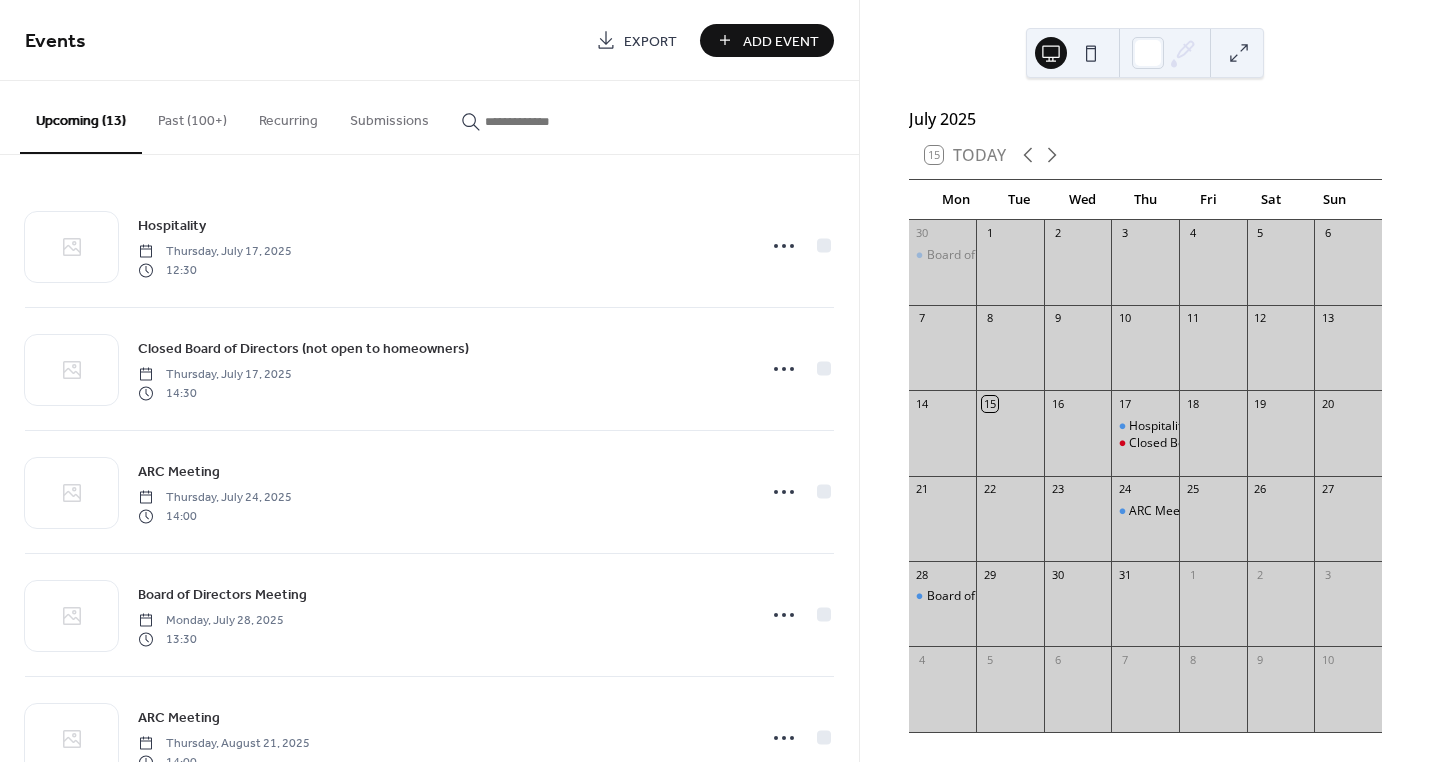 click on "Add Event" at bounding box center [781, 41] 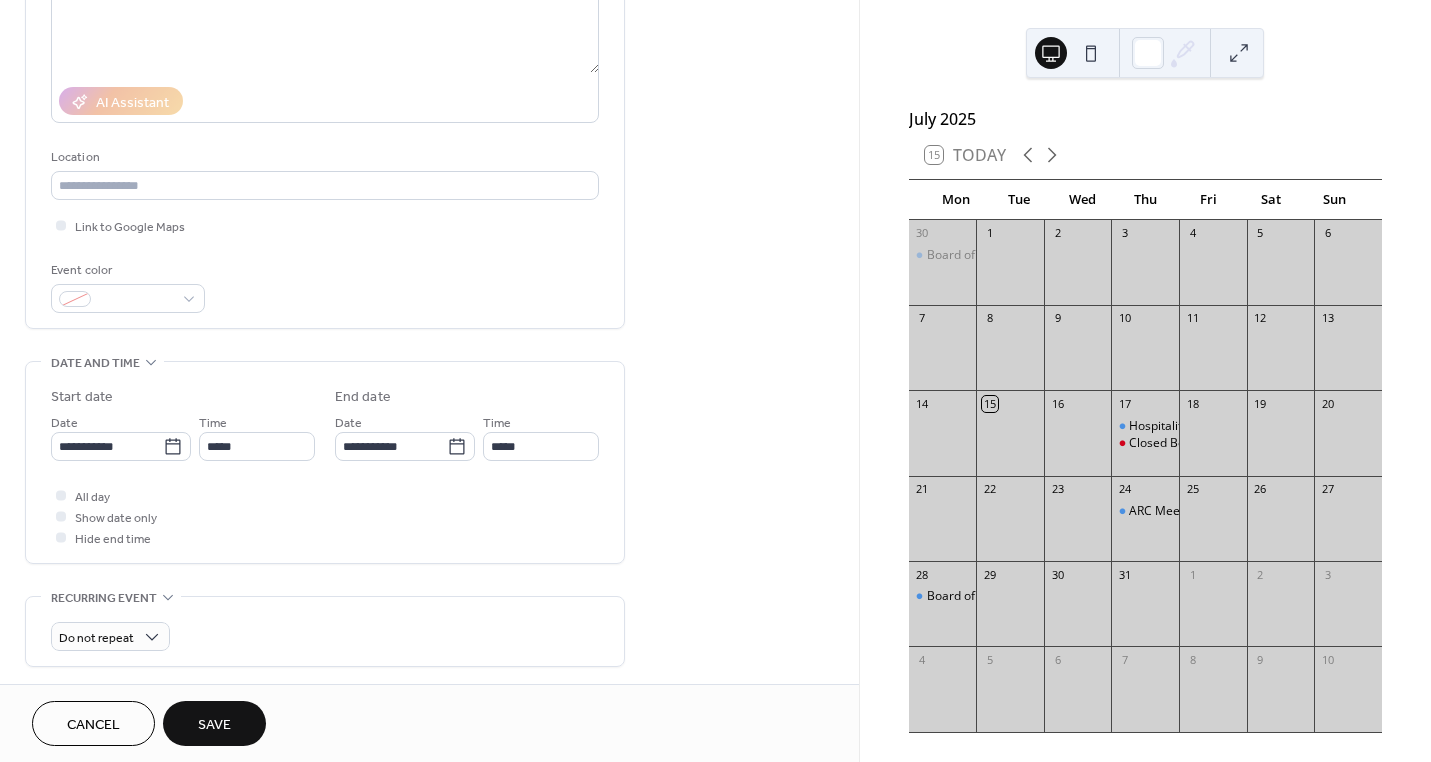 scroll, scrollTop: 291, scrollLeft: 0, axis: vertical 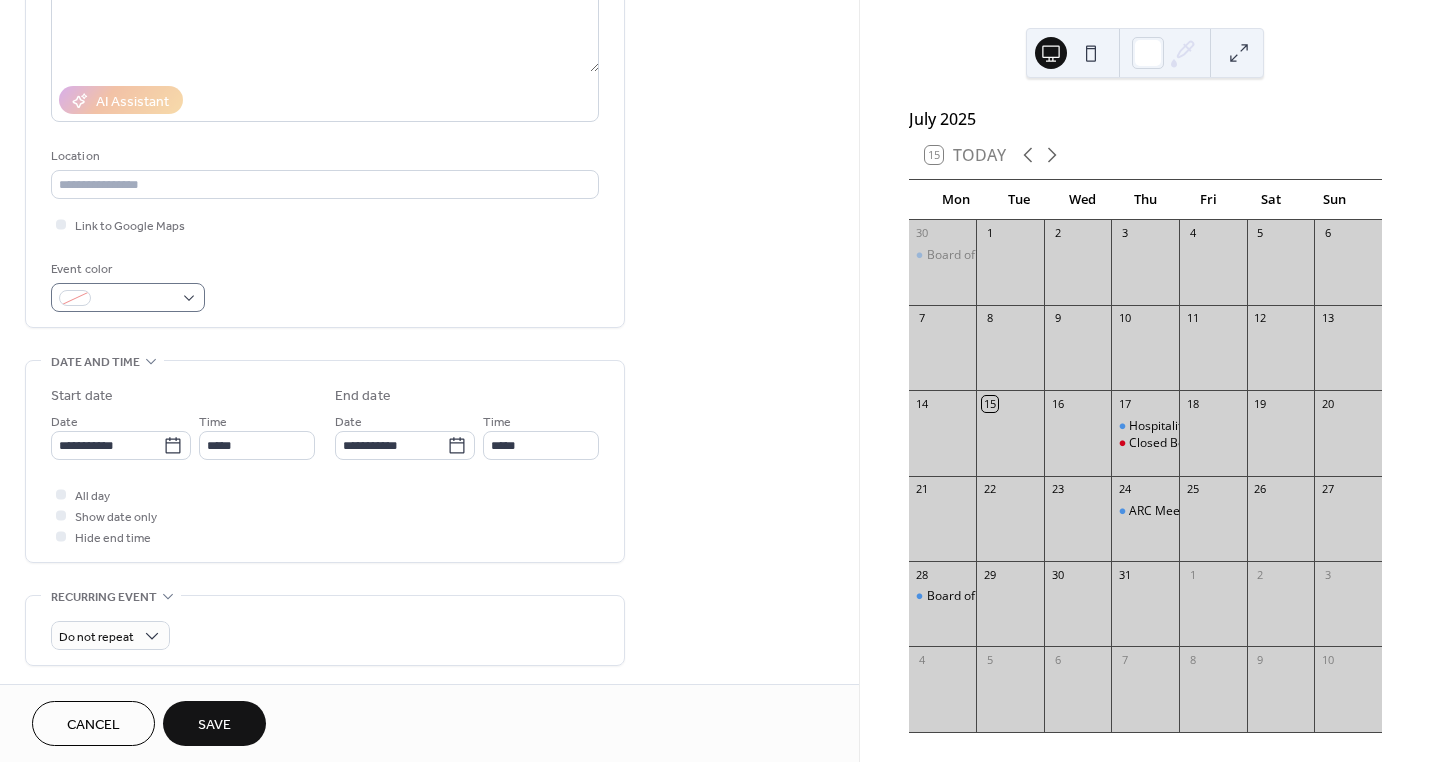 type on "*******" 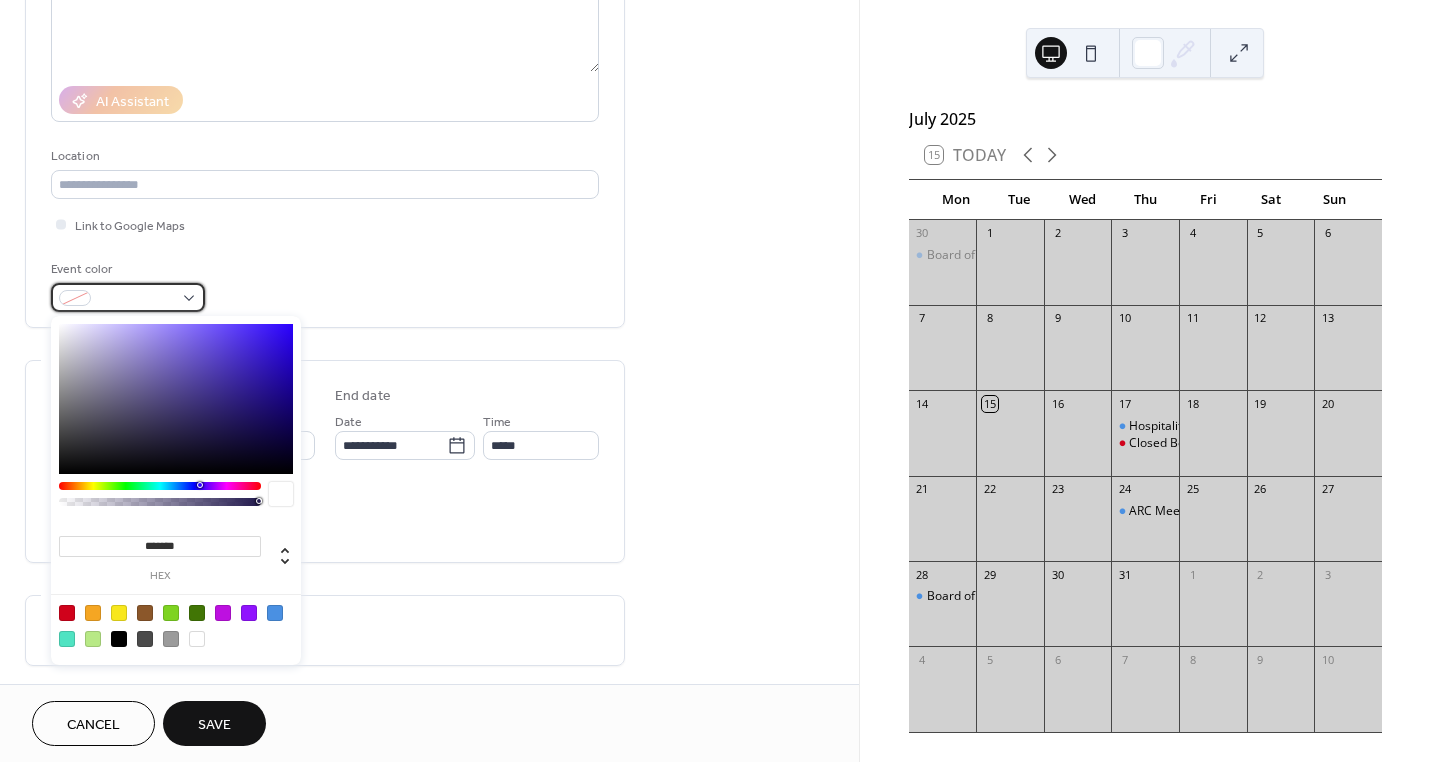 click at bounding box center [128, 297] 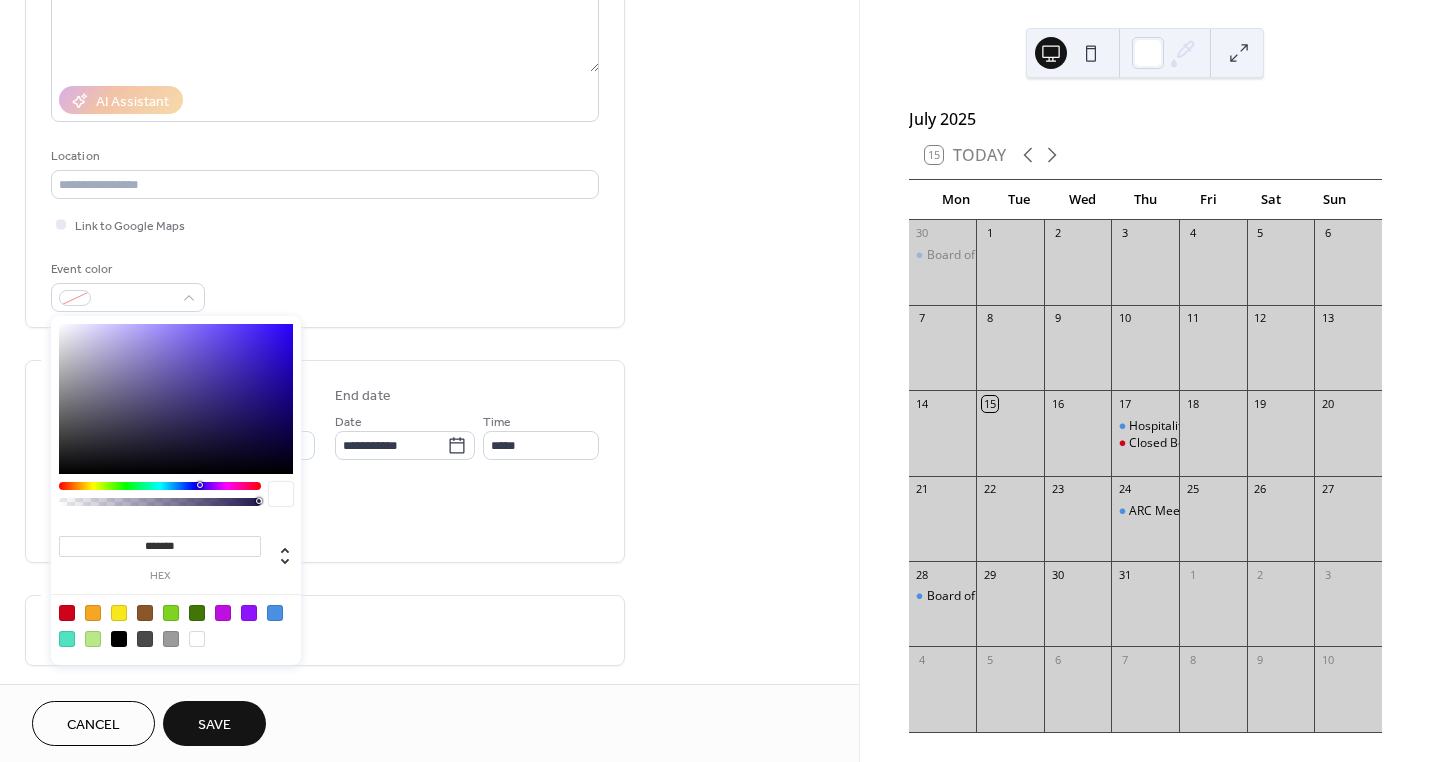 click at bounding box center [275, 613] 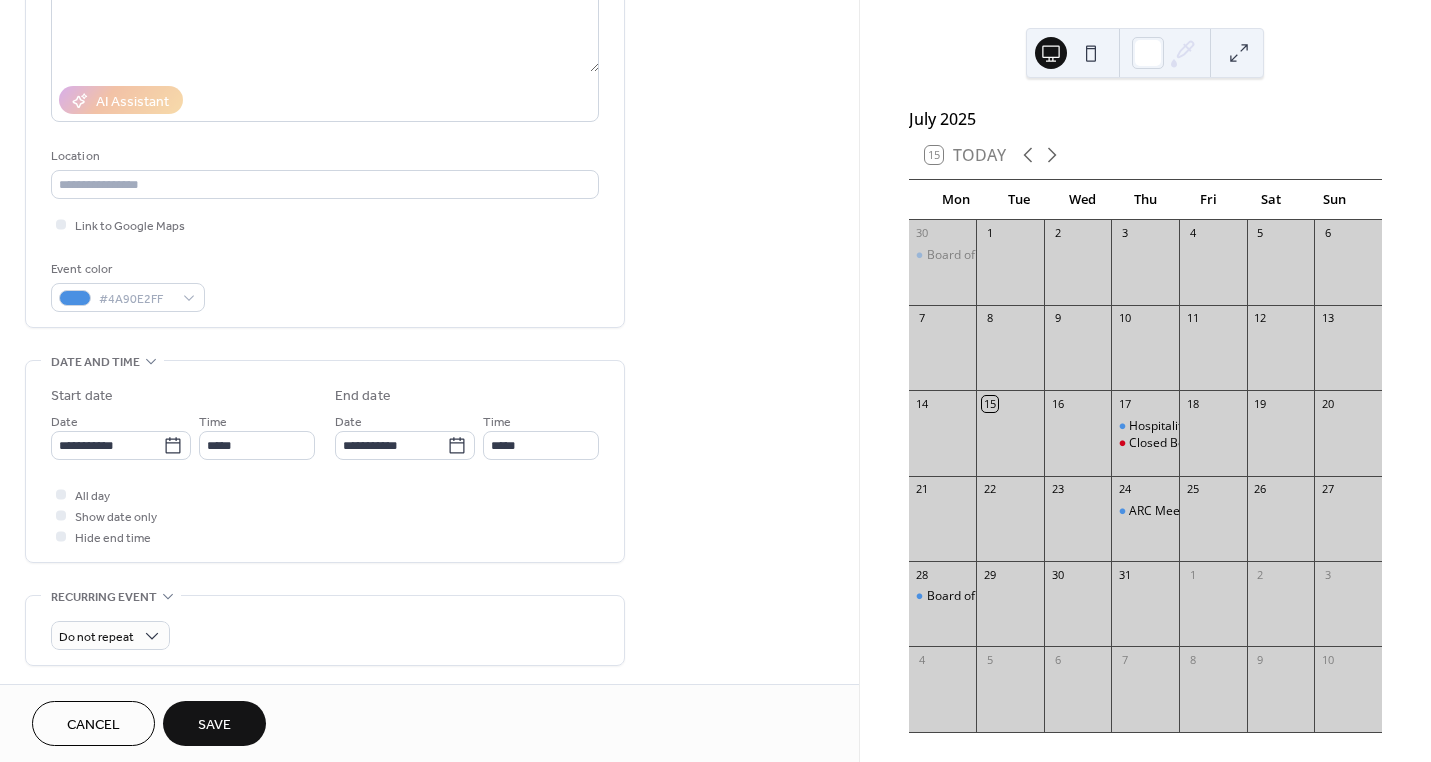 click on "All day Show date only Hide end time" at bounding box center [325, 515] 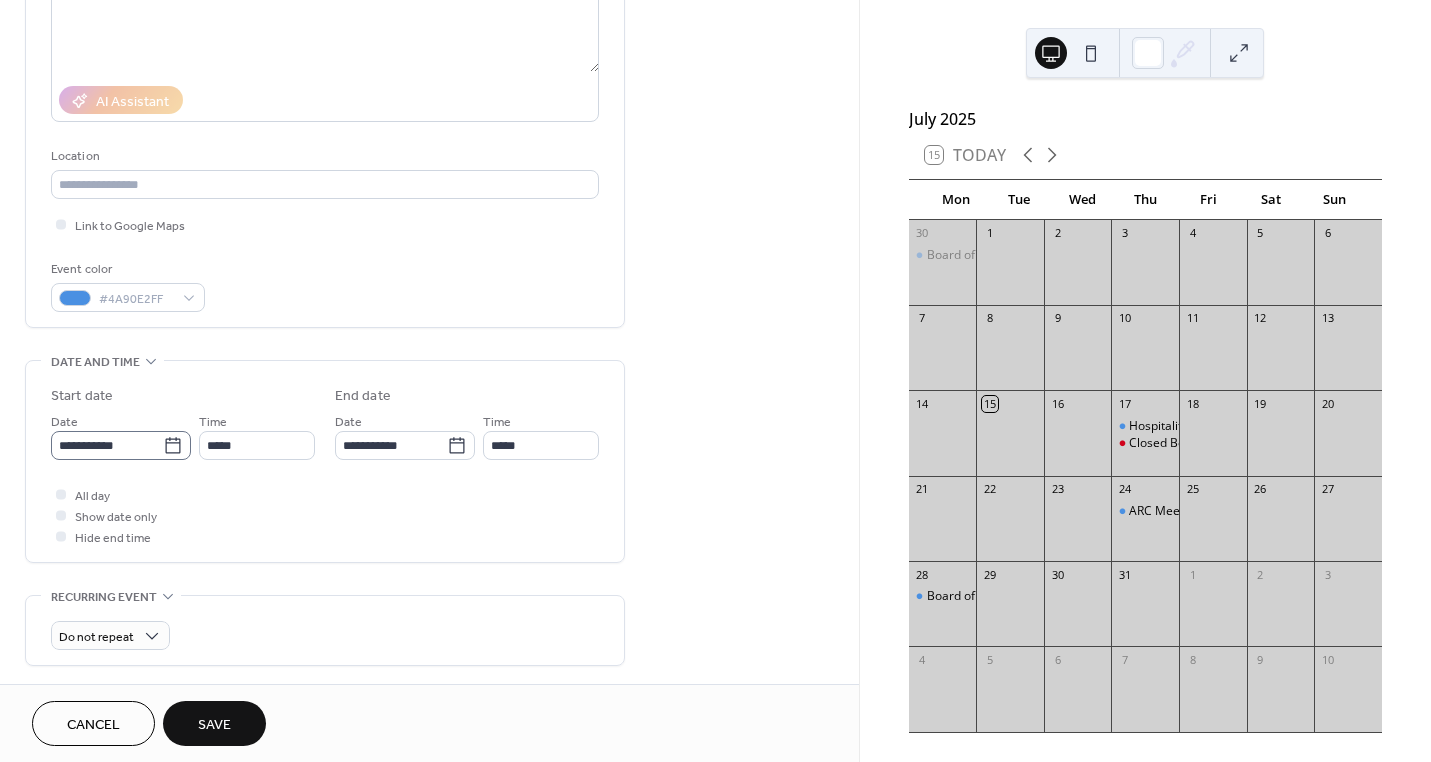 click 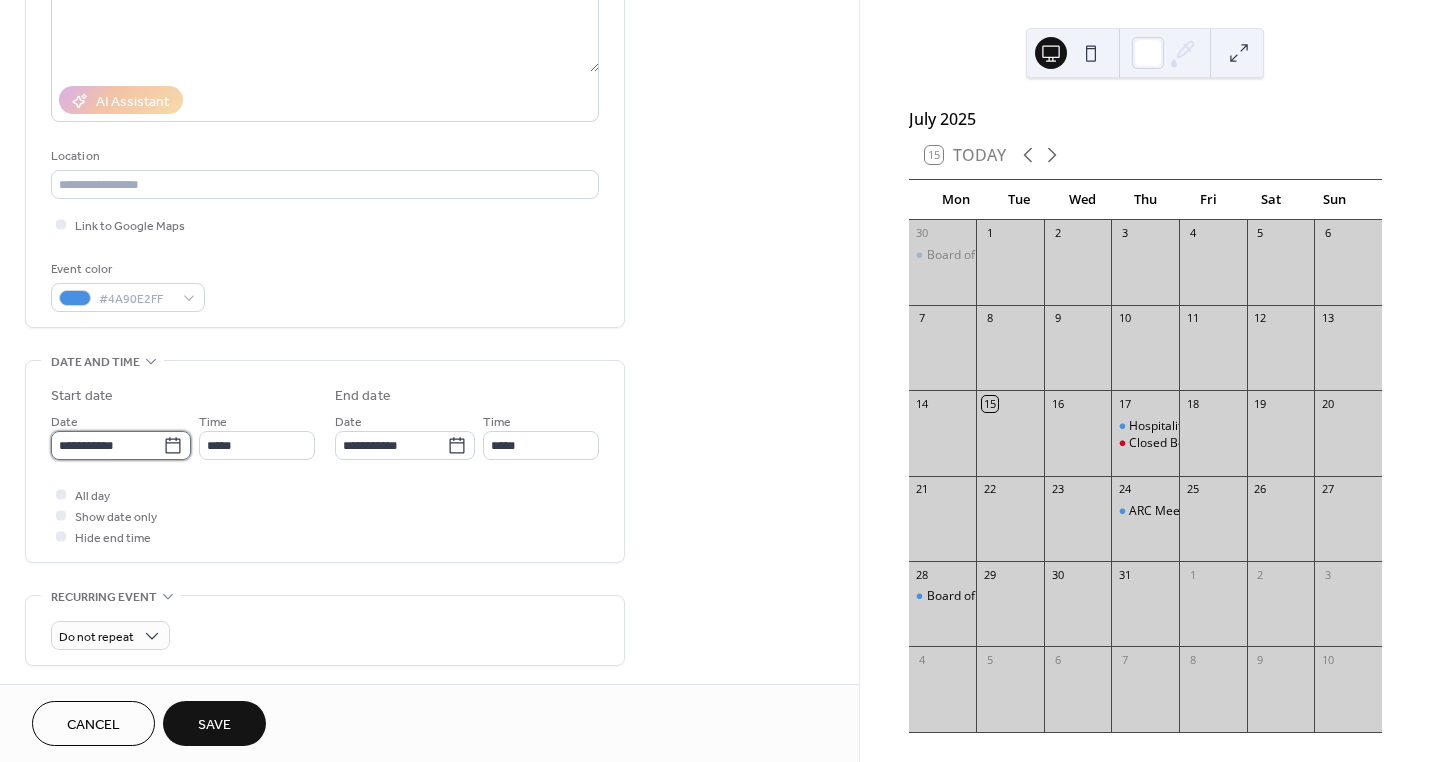 click on "**********" at bounding box center (107, 445) 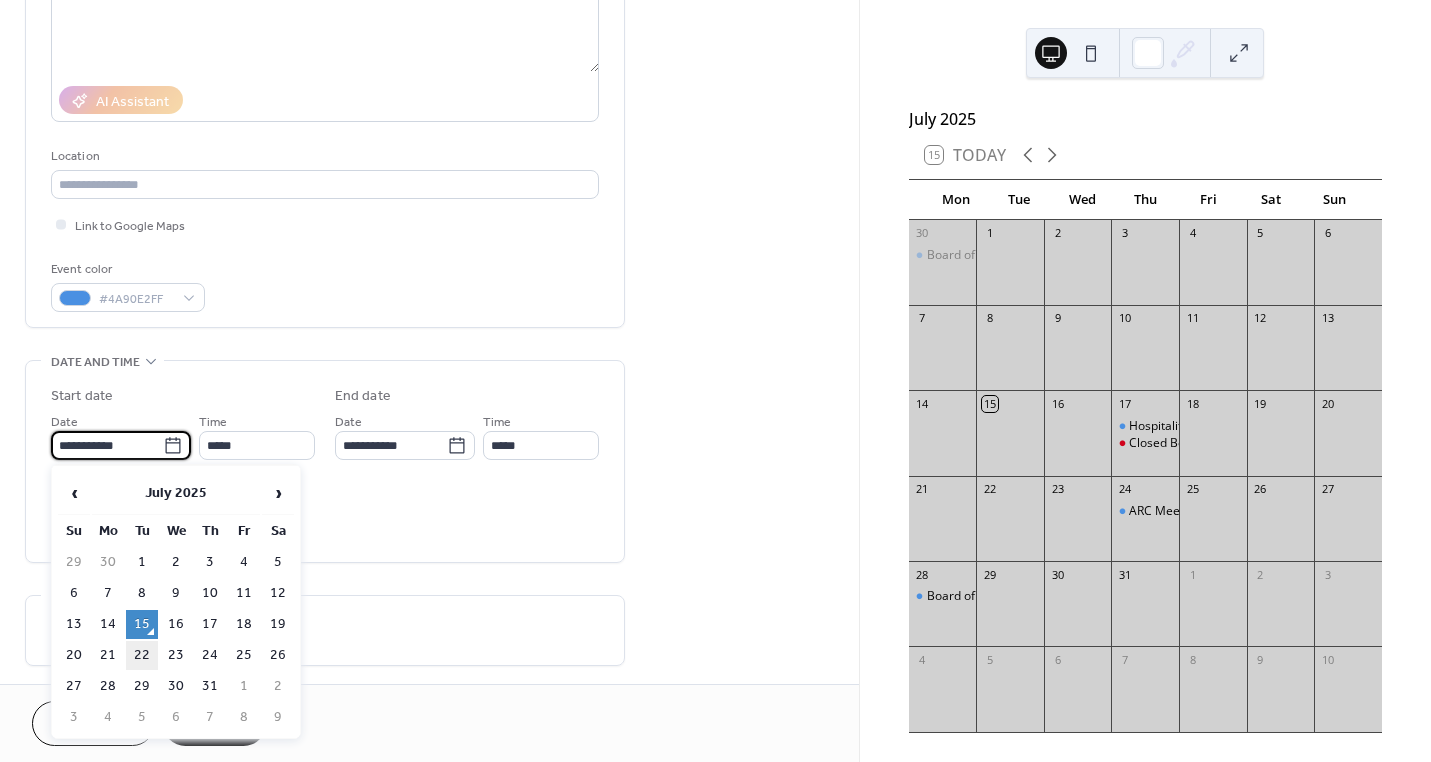 click on "22" at bounding box center [142, 655] 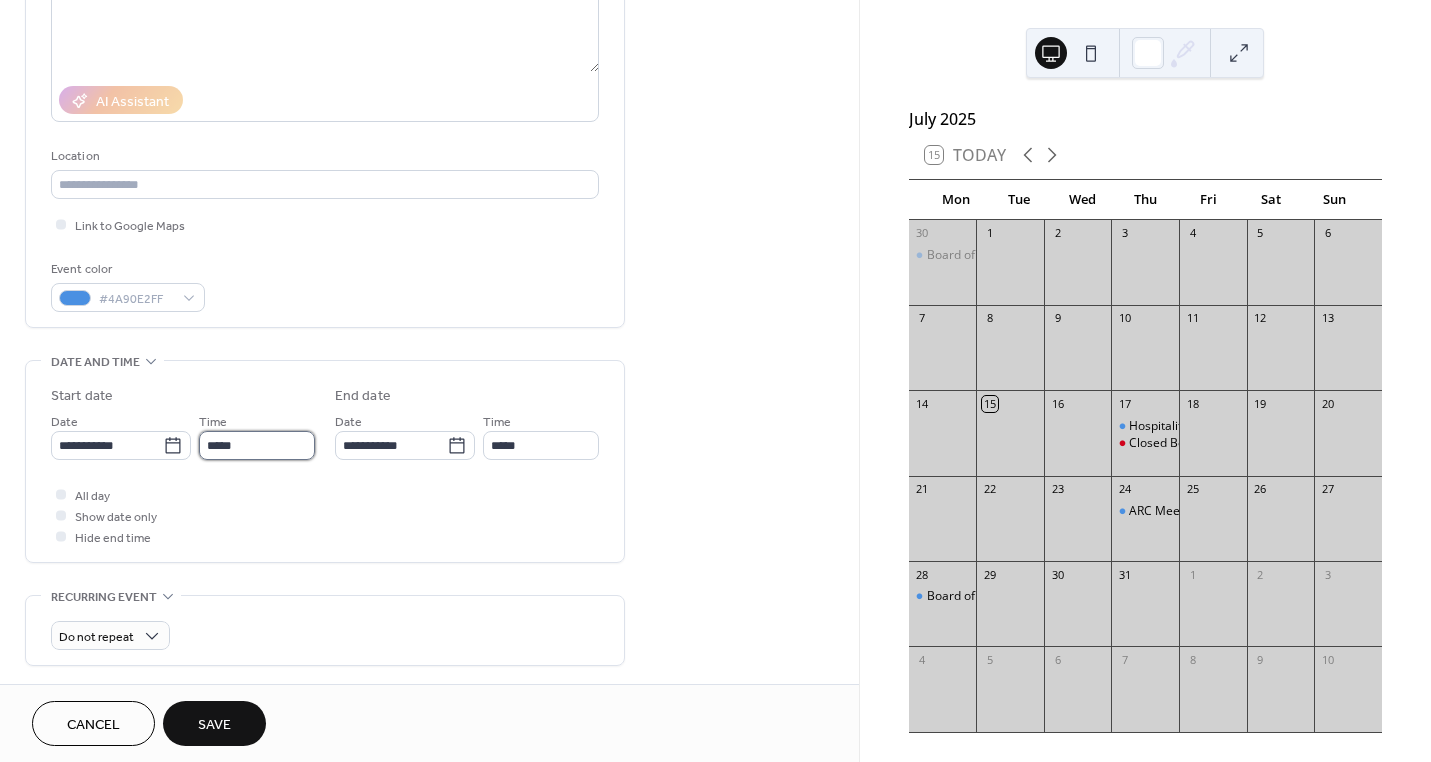 click on "*****" at bounding box center (257, 445) 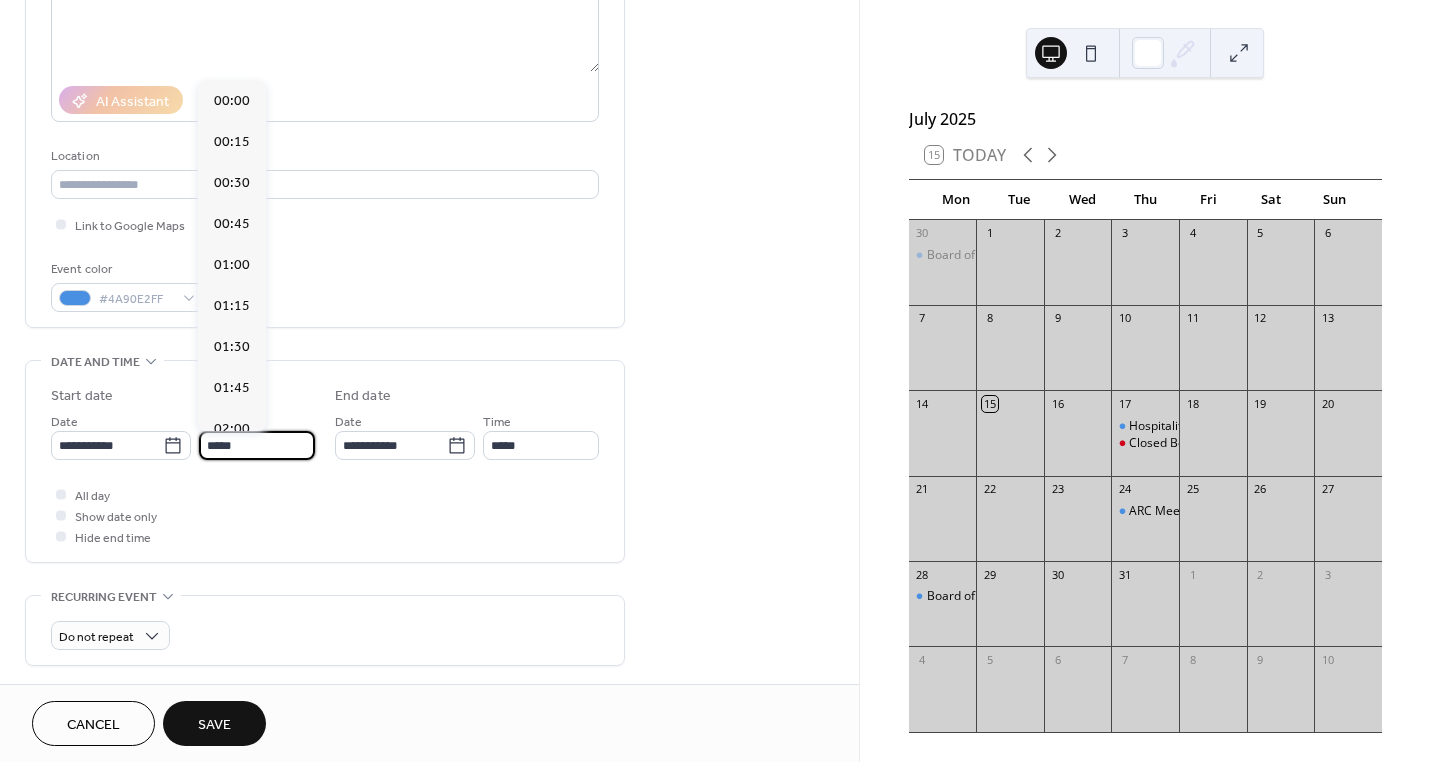 scroll, scrollTop: 1968, scrollLeft: 0, axis: vertical 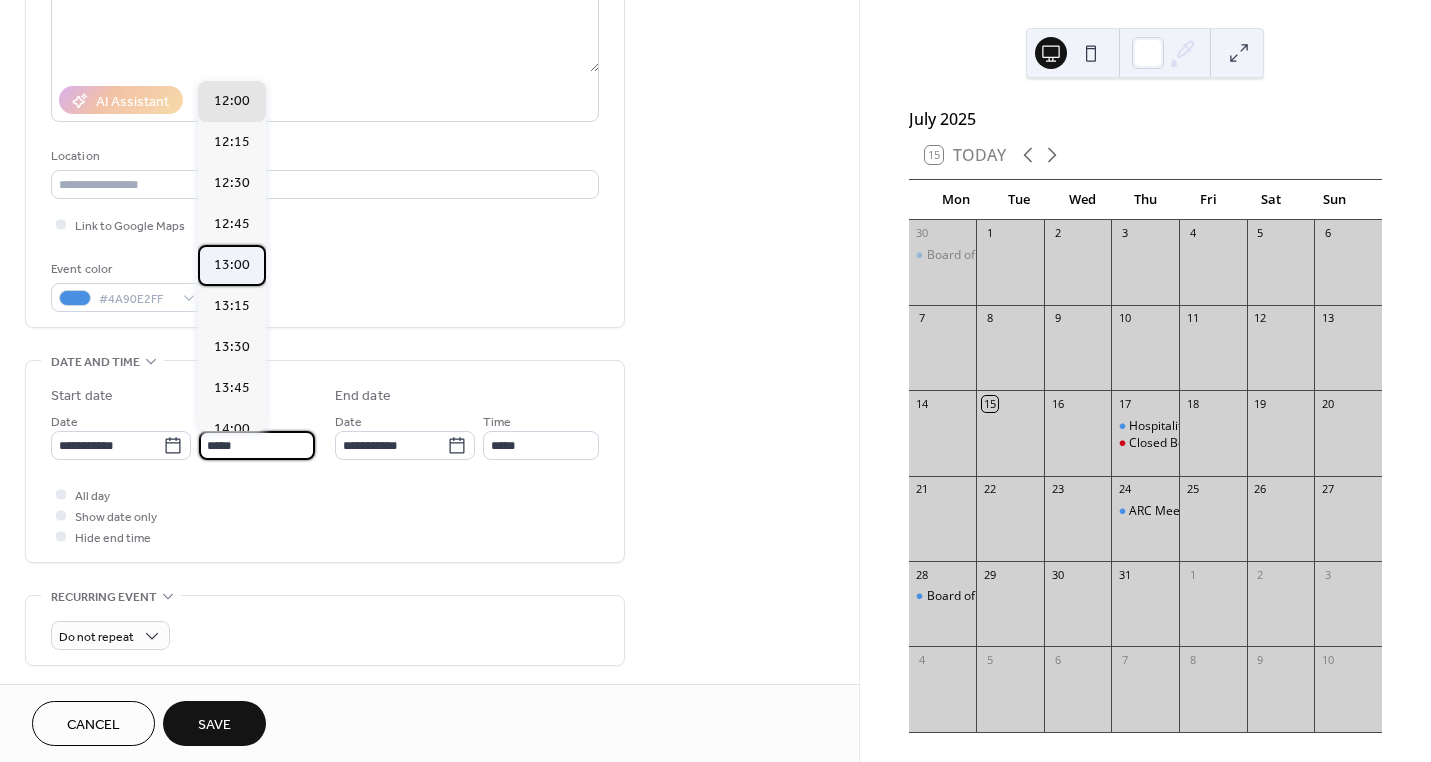 click on "13:00" at bounding box center [232, 265] 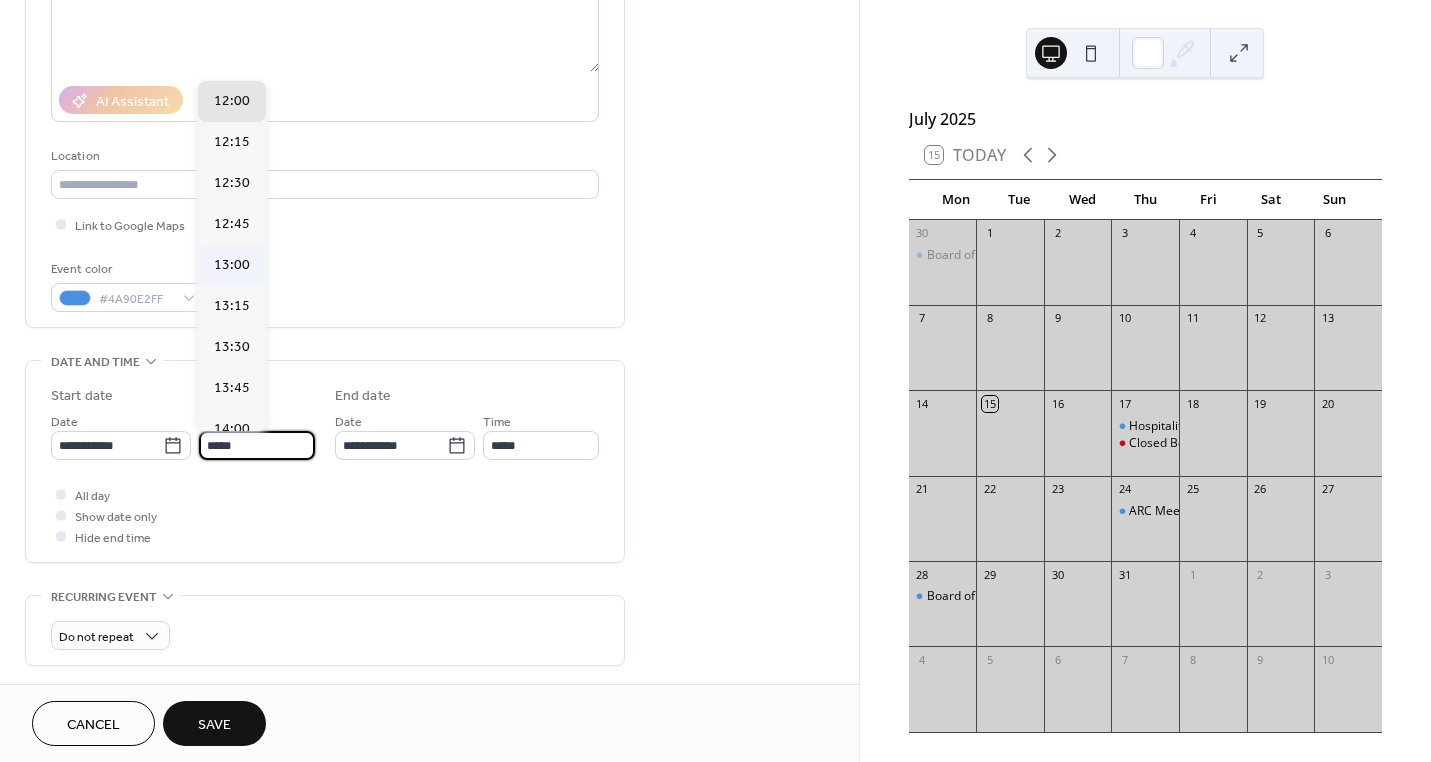 type on "*****" 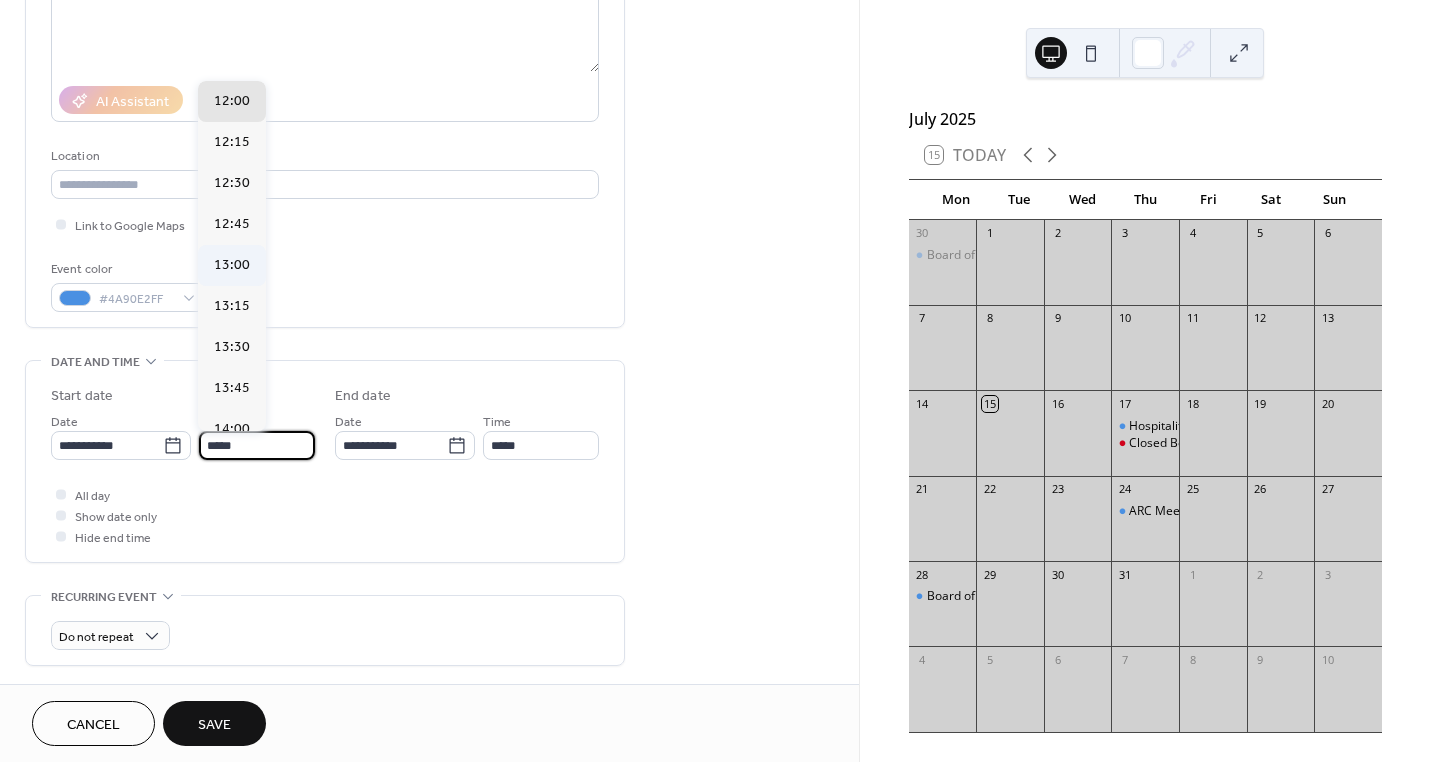 type on "*****" 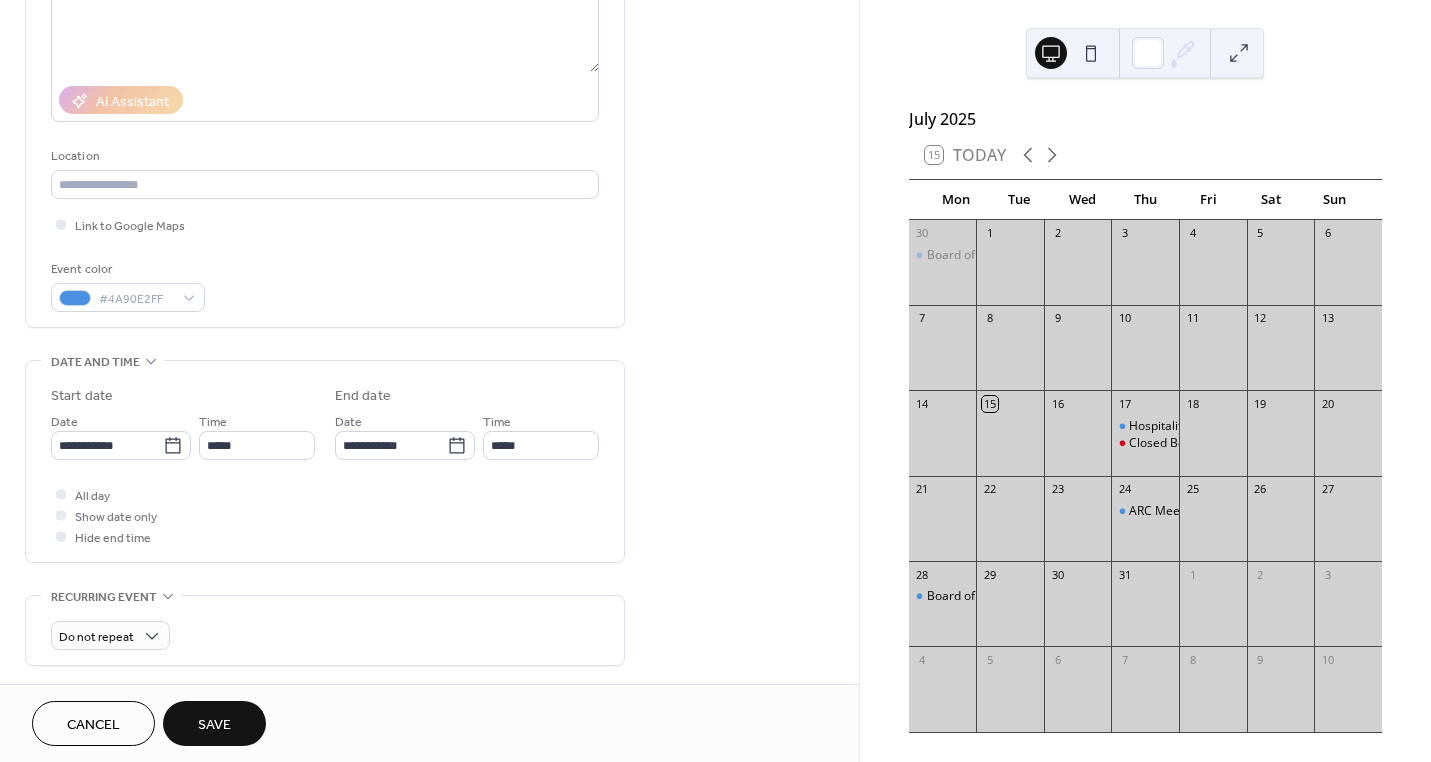 click on "Save" at bounding box center (214, 725) 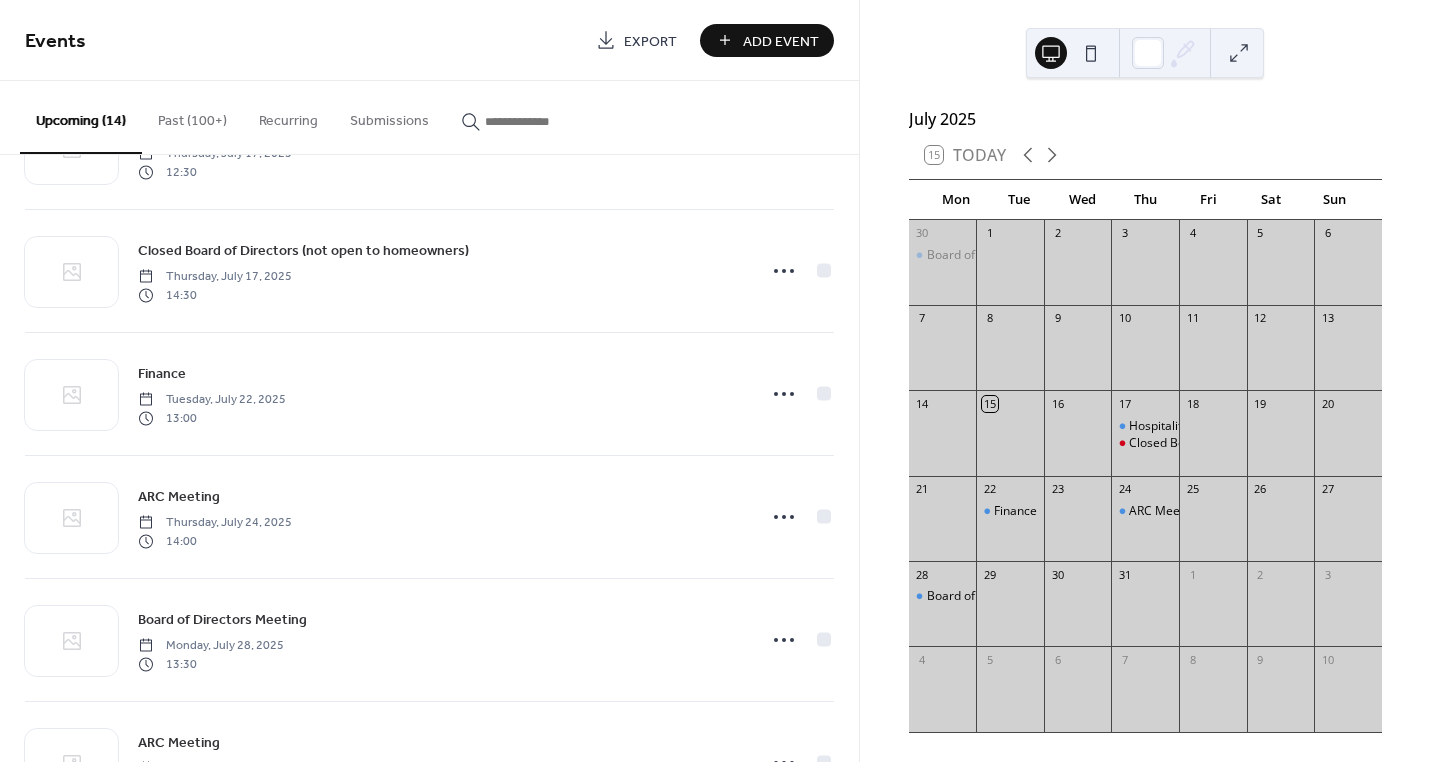 scroll, scrollTop: 99, scrollLeft: 0, axis: vertical 